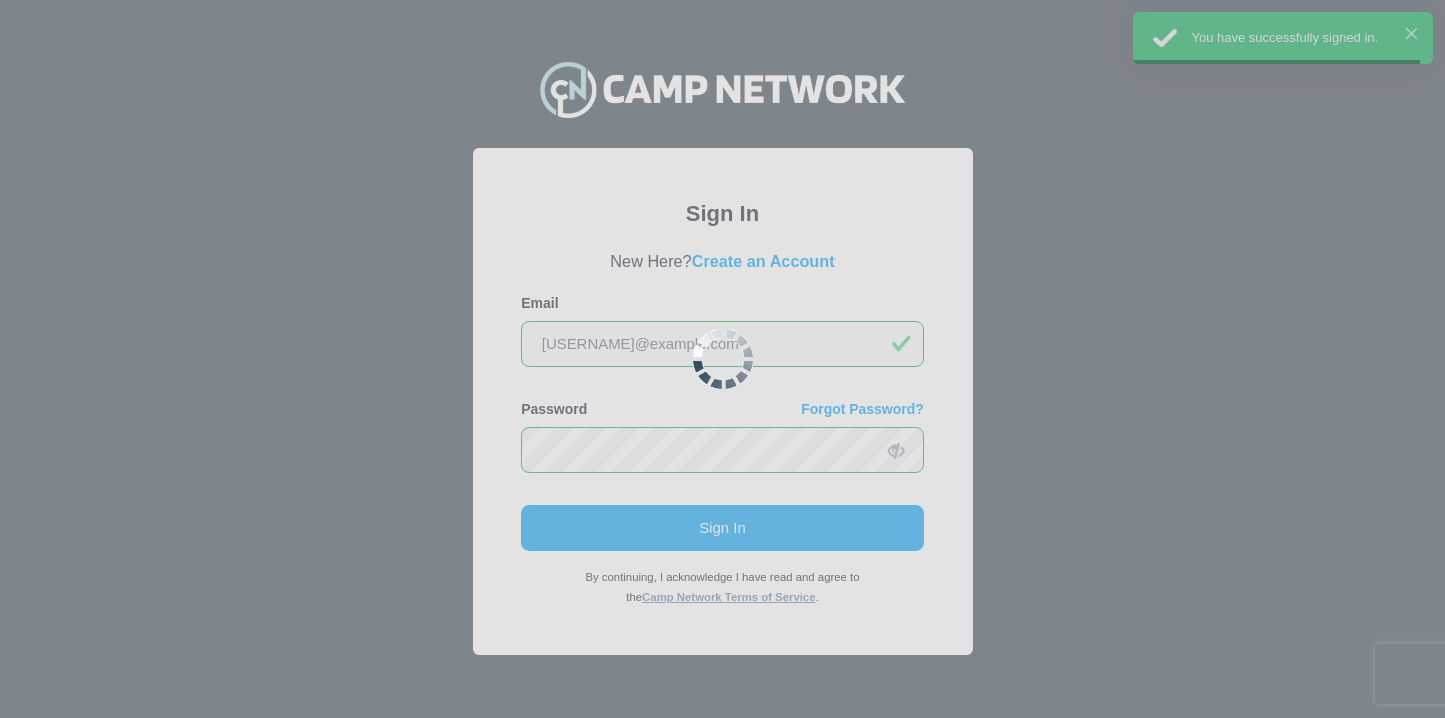 scroll, scrollTop: 0, scrollLeft: 0, axis: both 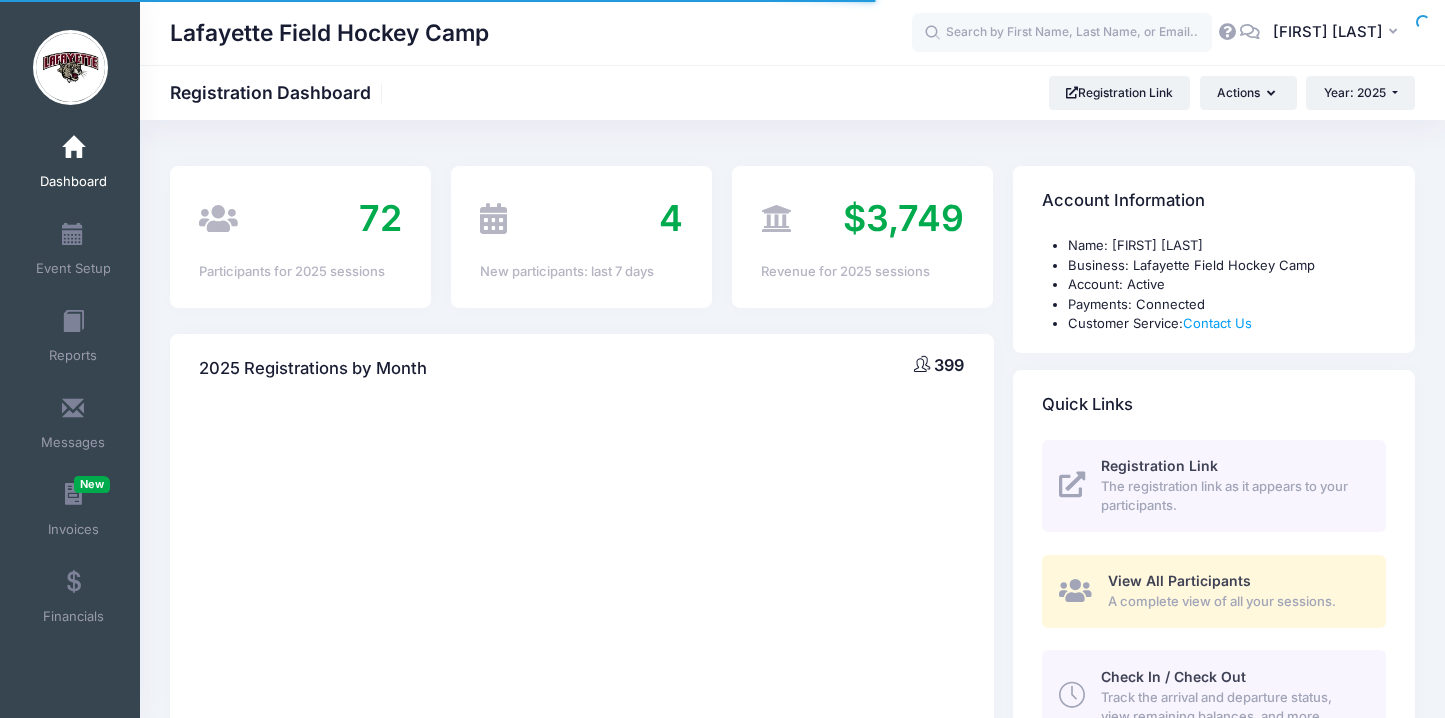 select 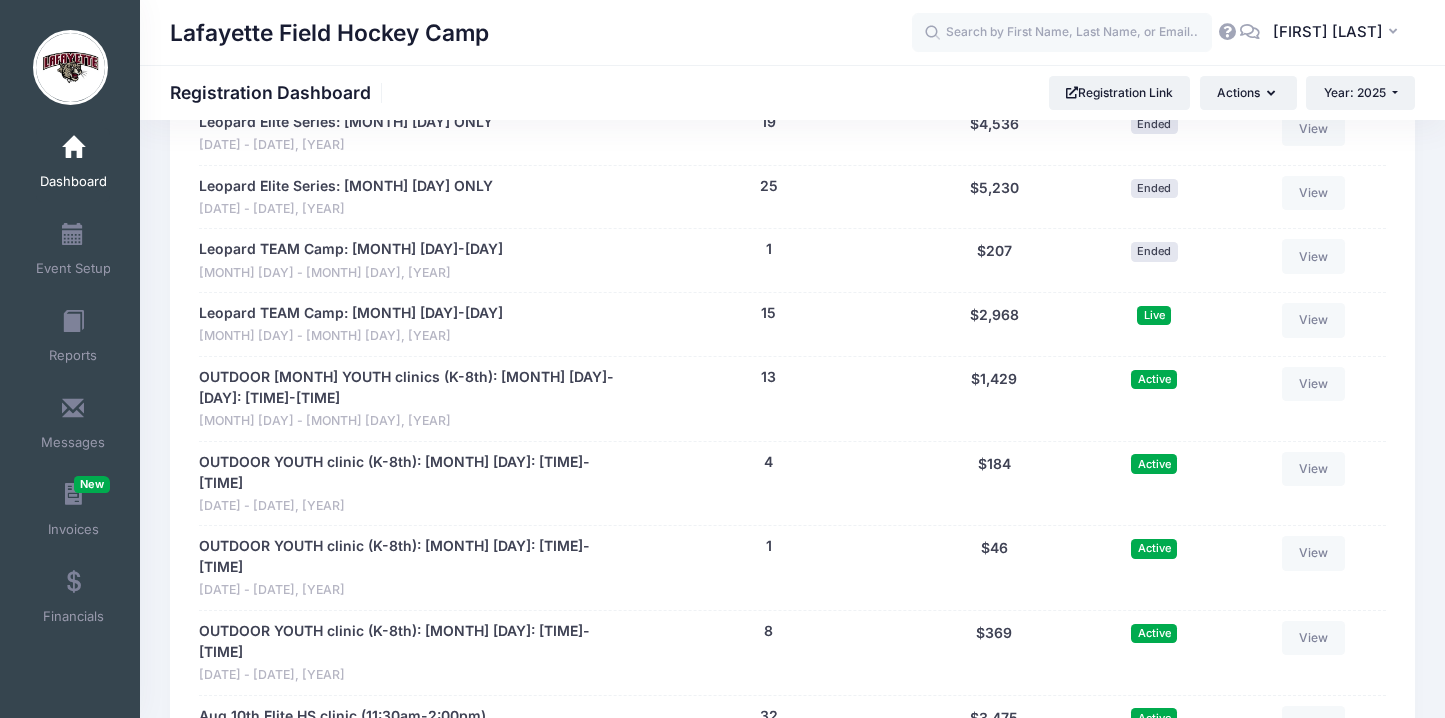 scroll, scrollTop: 2408, scrollLeft: 0, axis: vertical 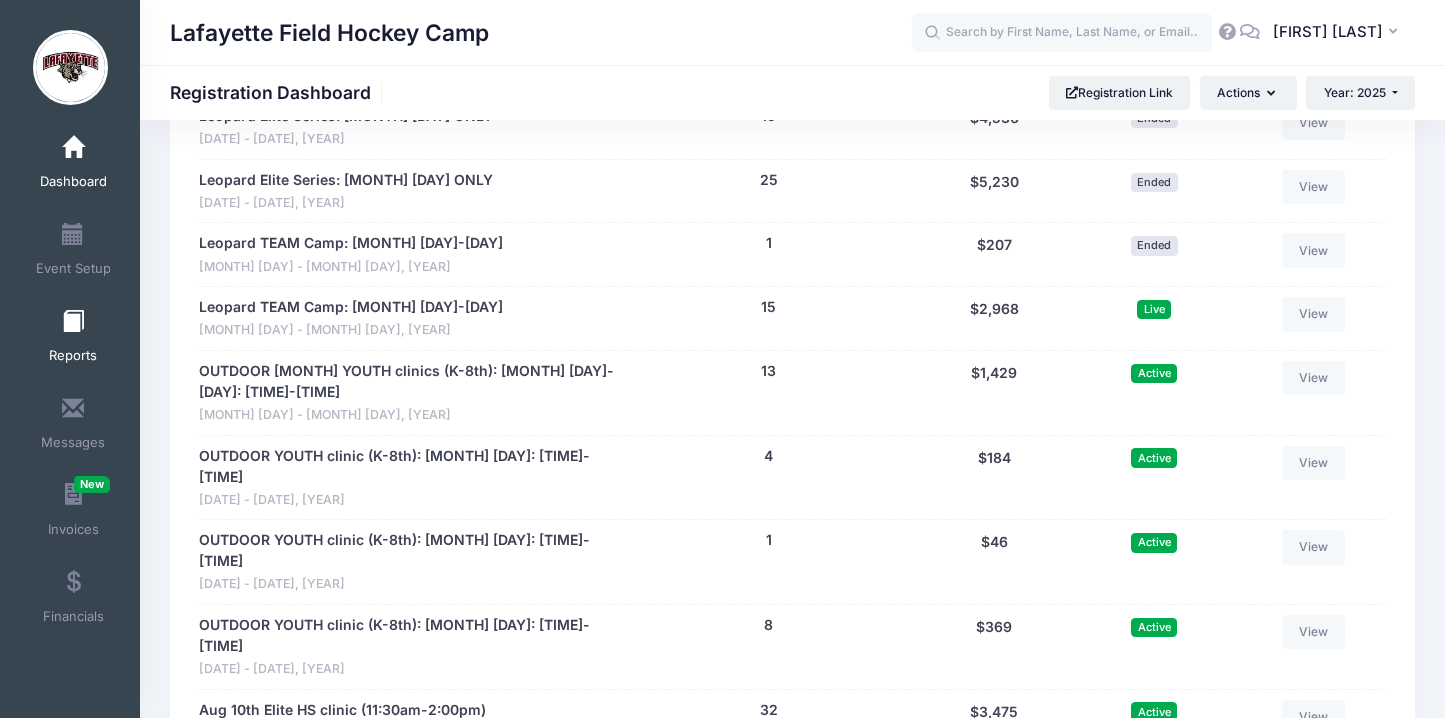 click at bounding box center [73, 322] 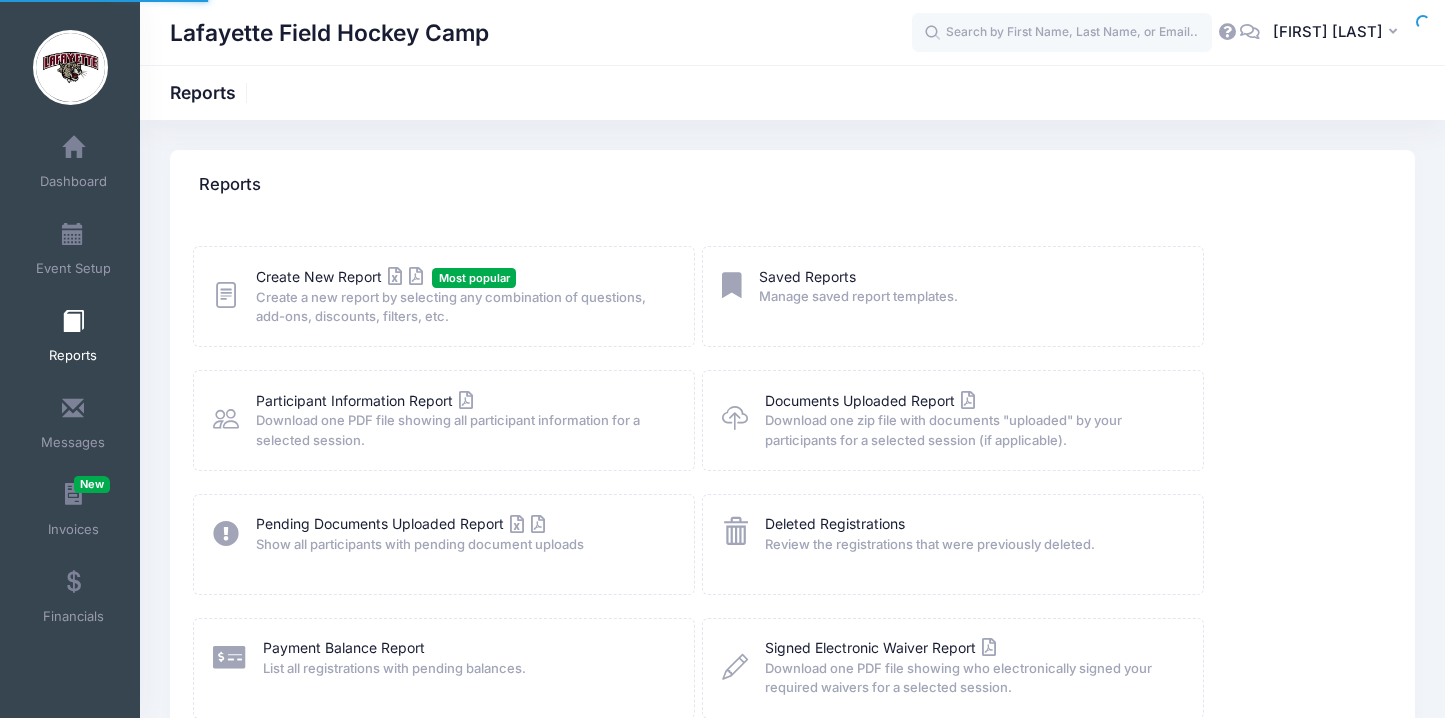 scroll, scrollTop: 0, scrollLeft: 0, axis: both 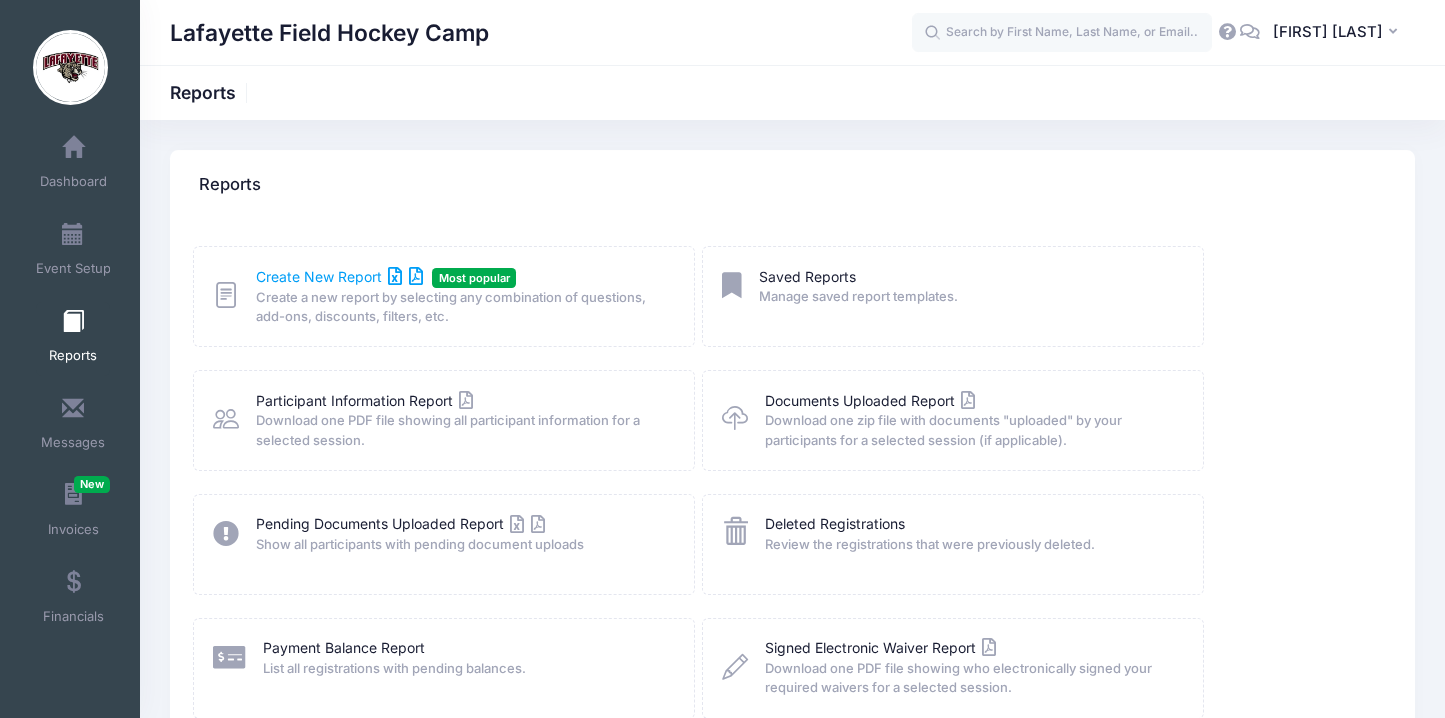 click on "Create New Report" at bounding box center (339, 276) 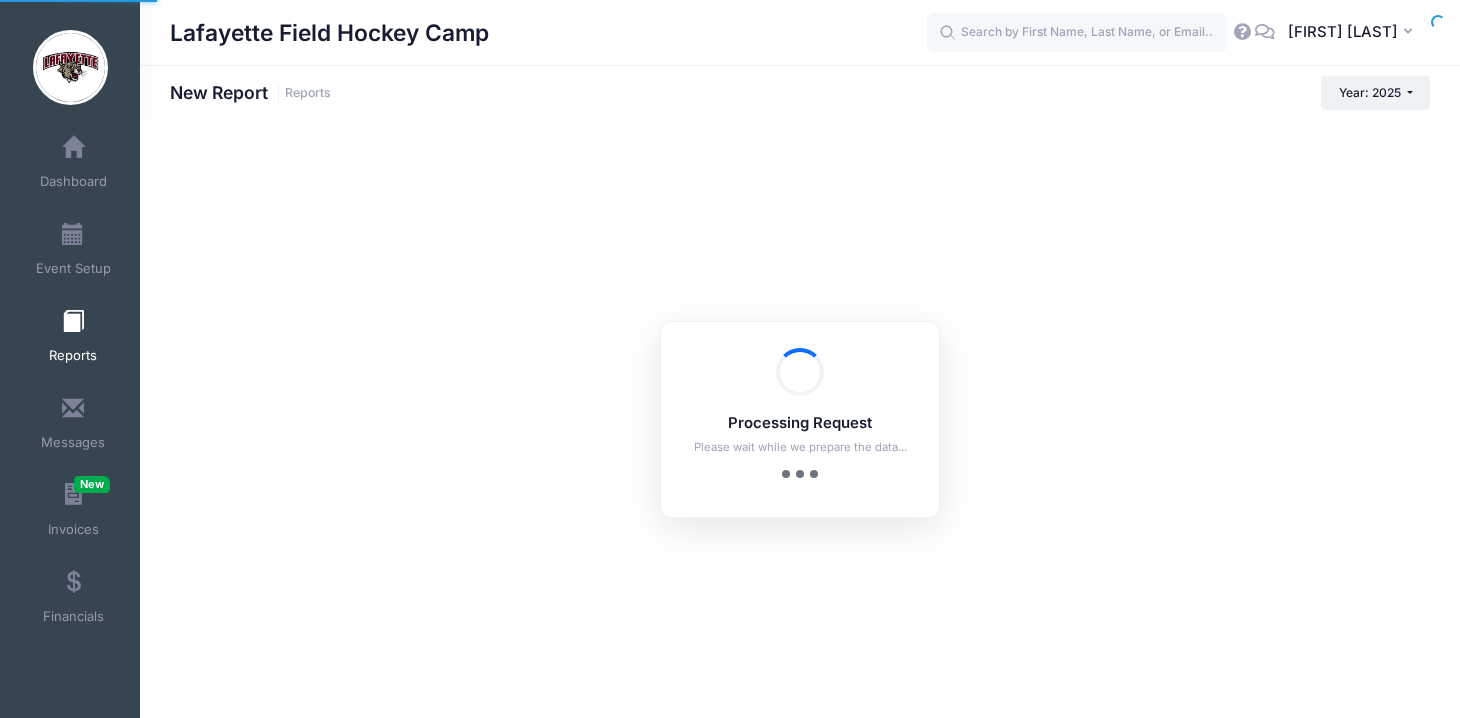 scroll, scrollTop: 0, scrollLeft: 0, axis: both 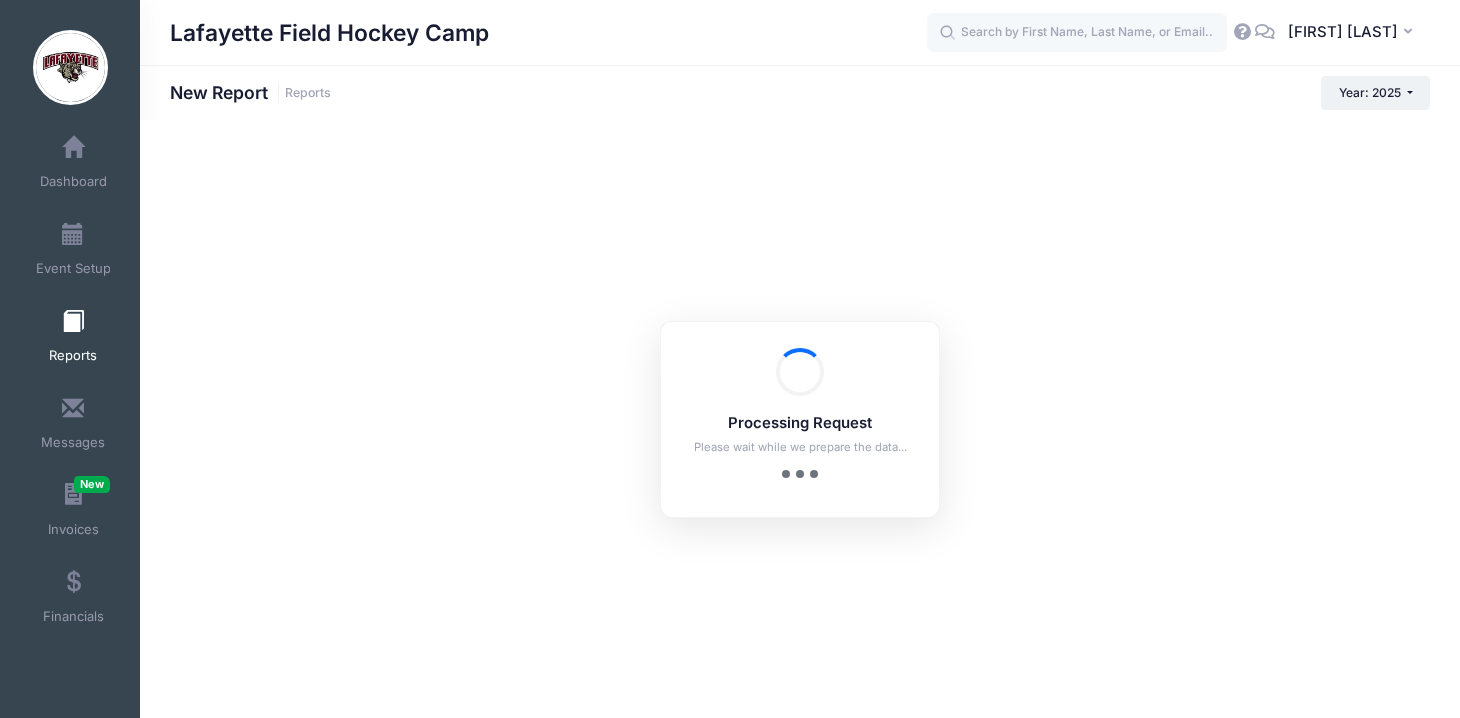 checkbox on "true" 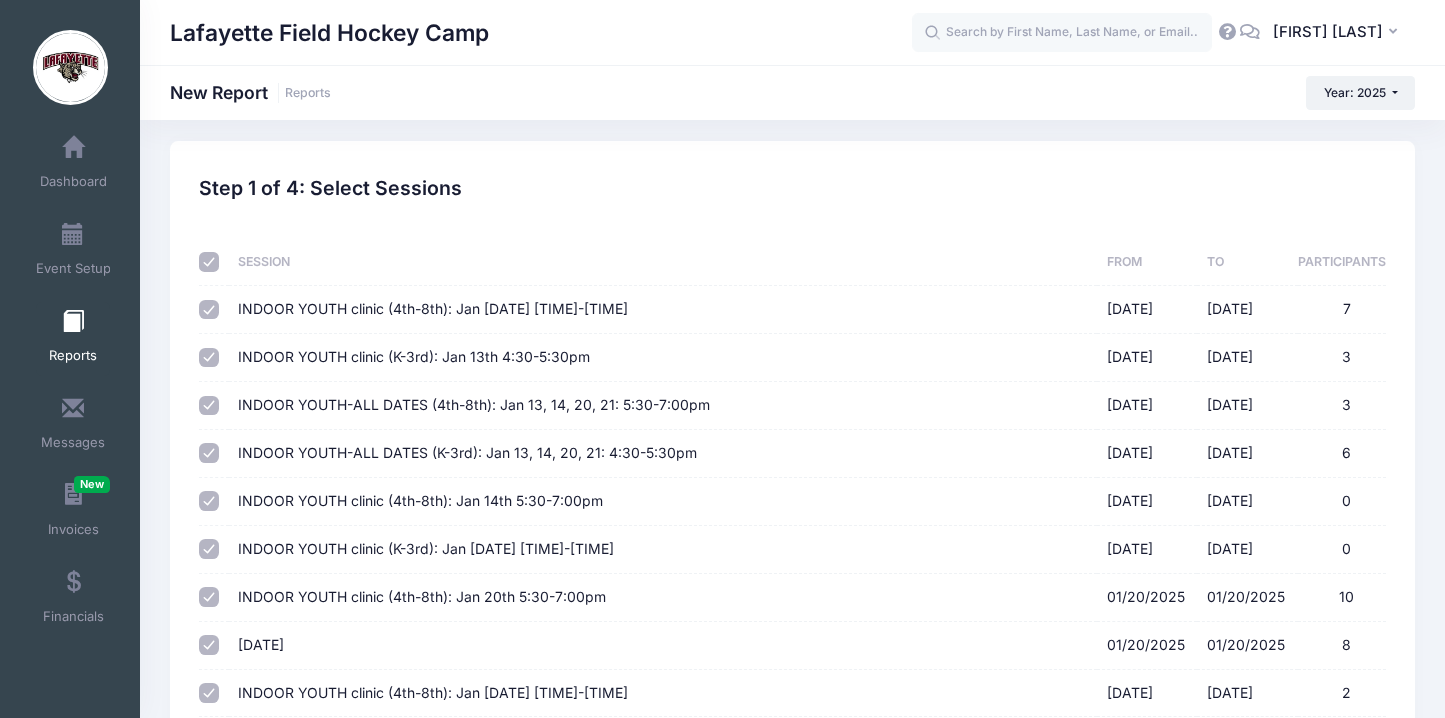 scroll, scrollTop: 13, scrollLeft: 0, axis: vertical 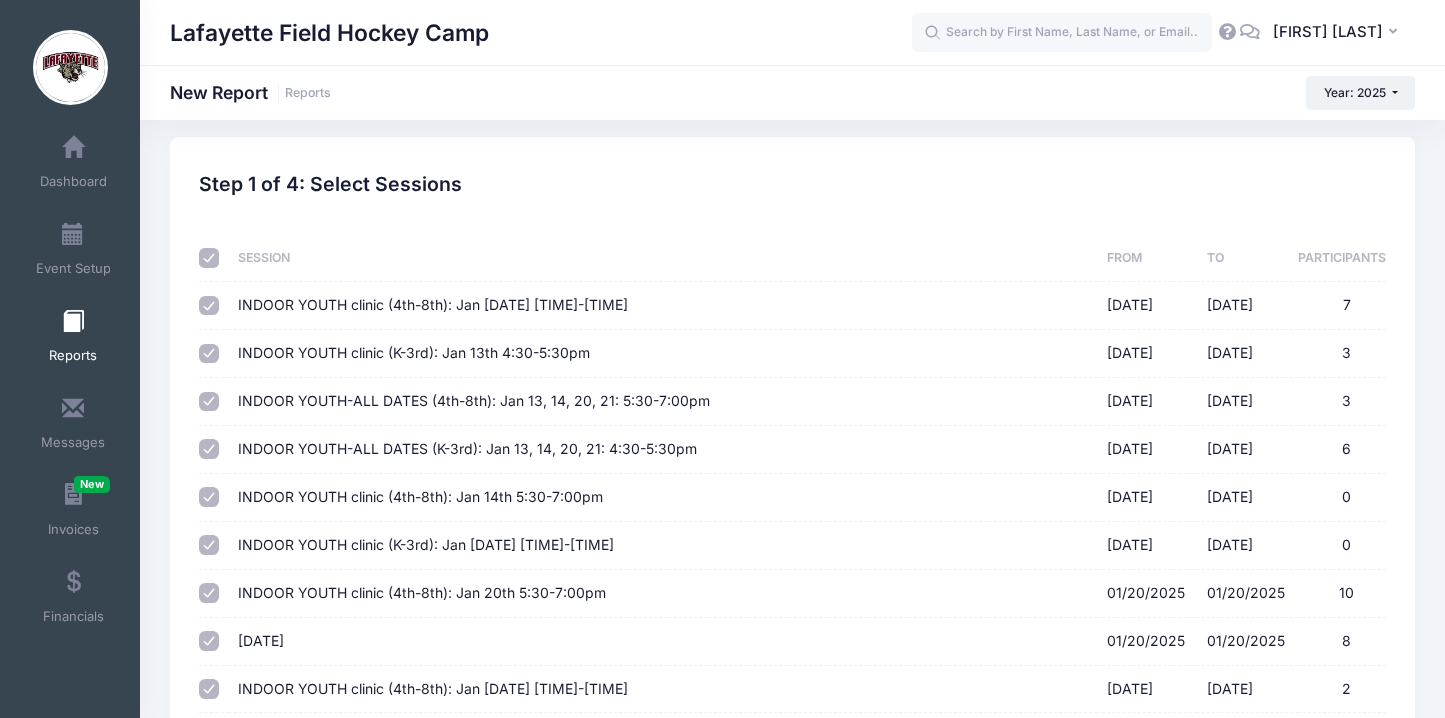 click at bounding box center (209, 258) 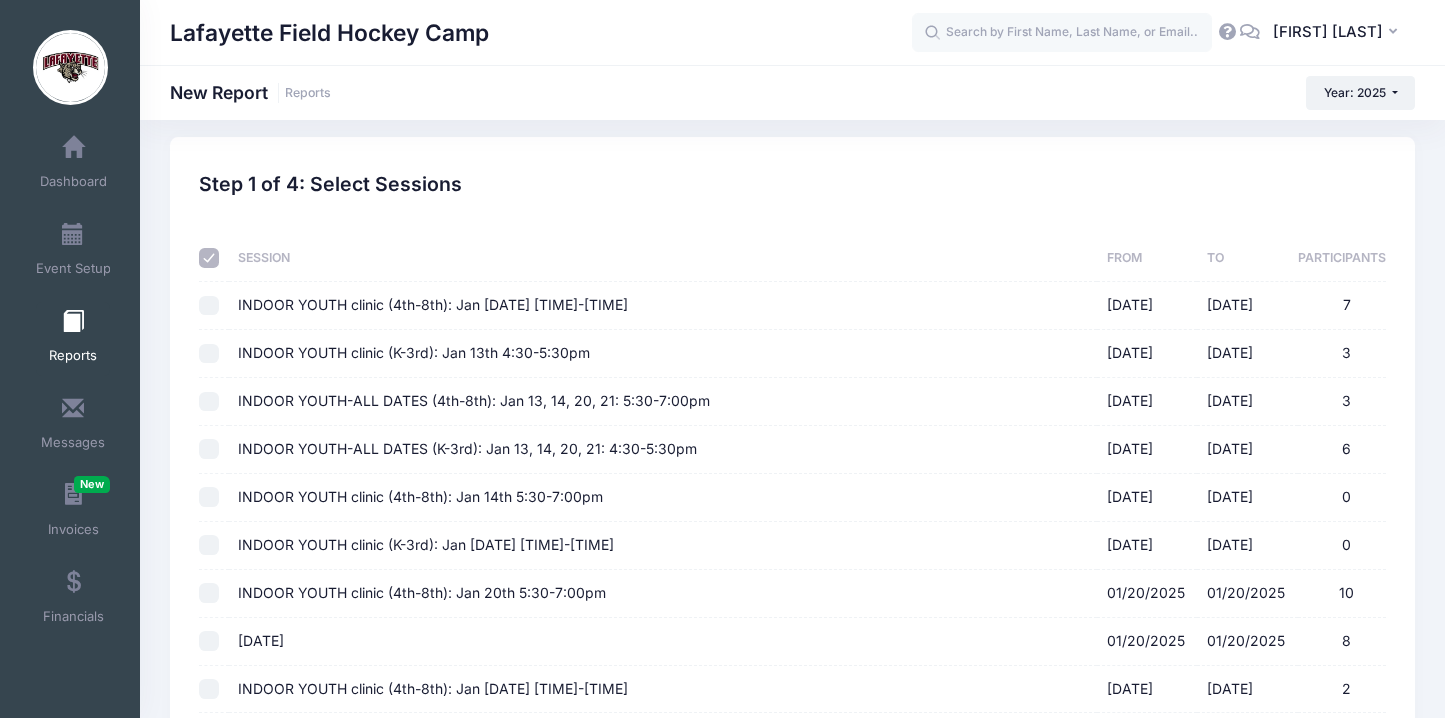 checkbox on "false" 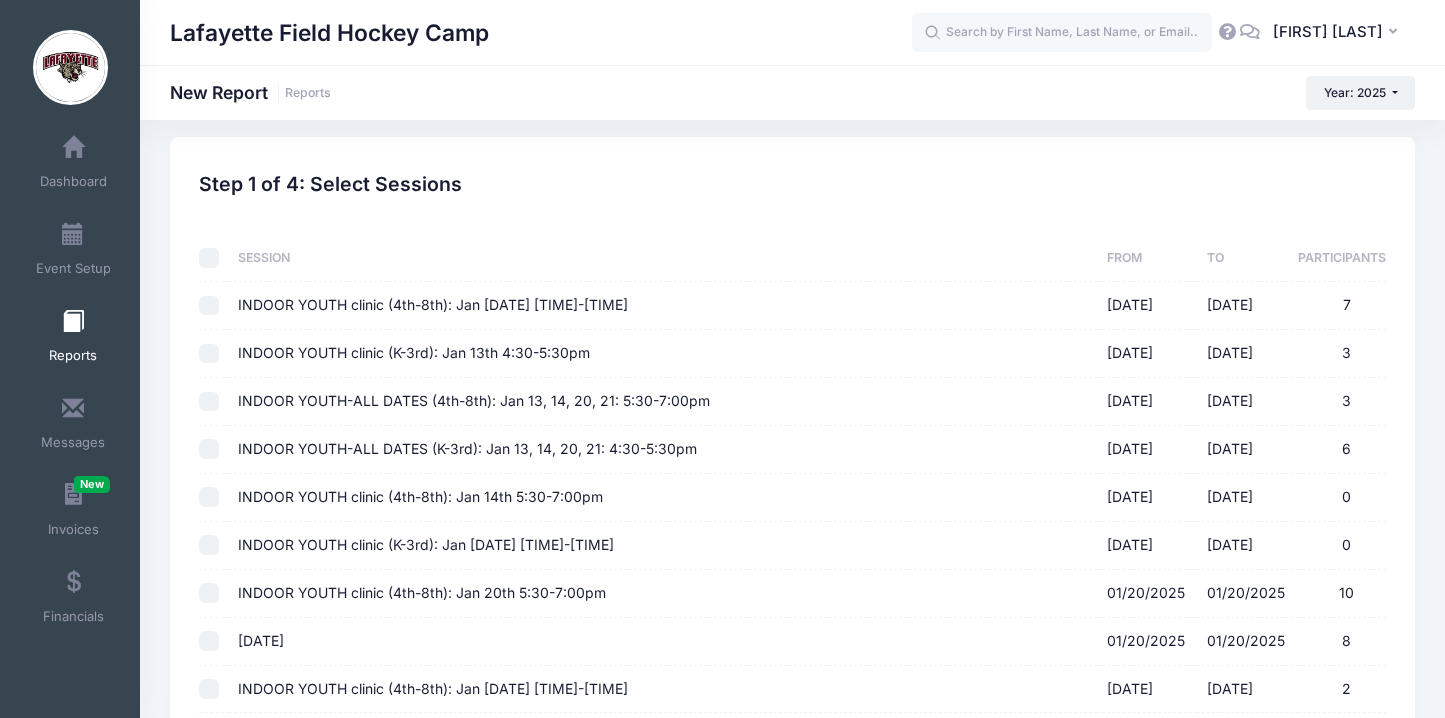 checkbox on "false" 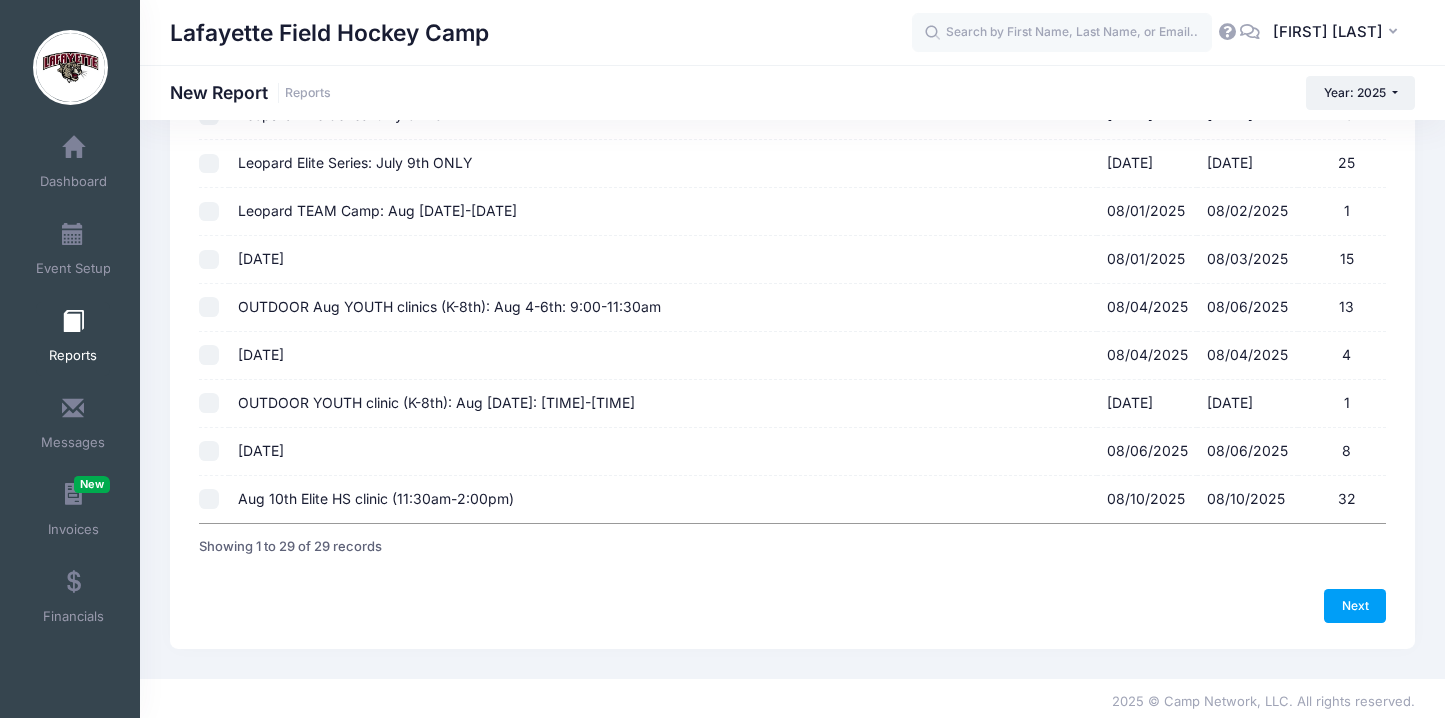 scroll, scrollTop: 1168, scrollLeft: 0, axis: vertical 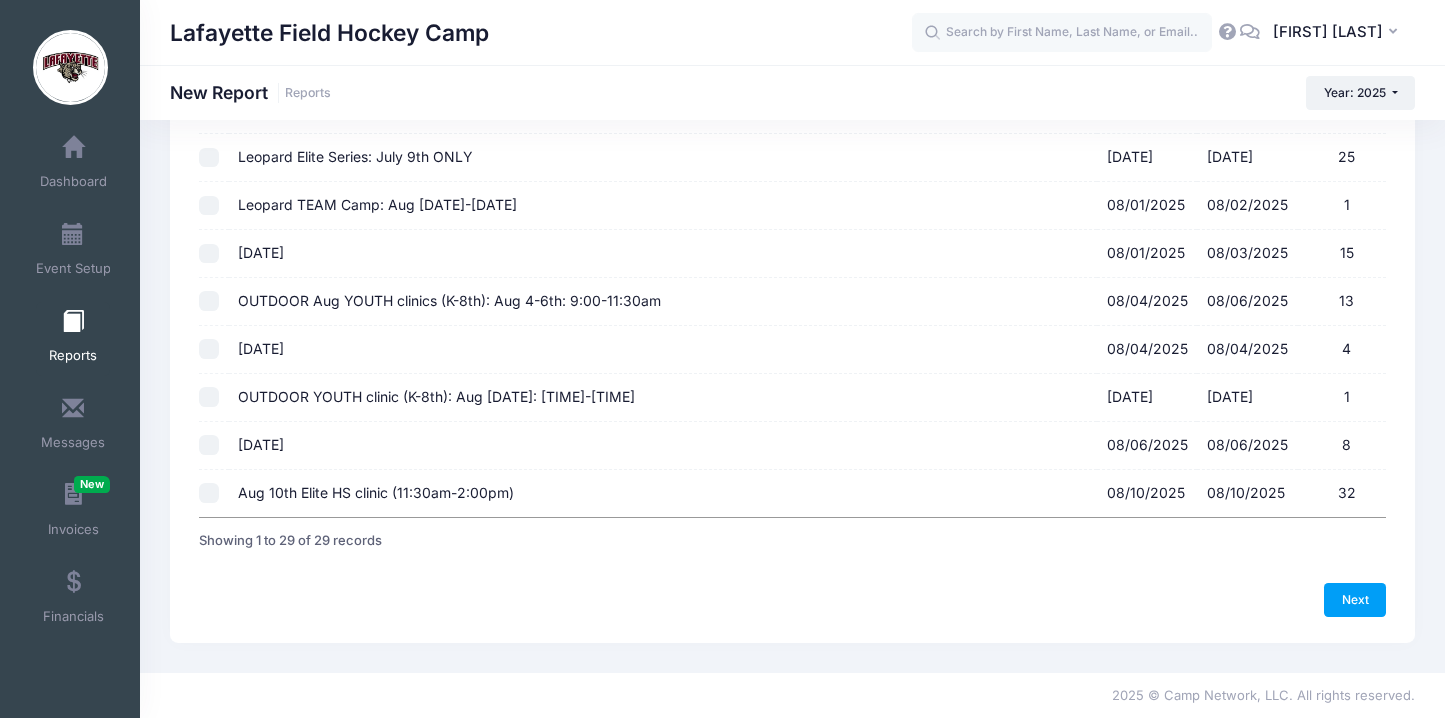 click on "[DATE] - [DATE]" at bounding box center (209, 301) 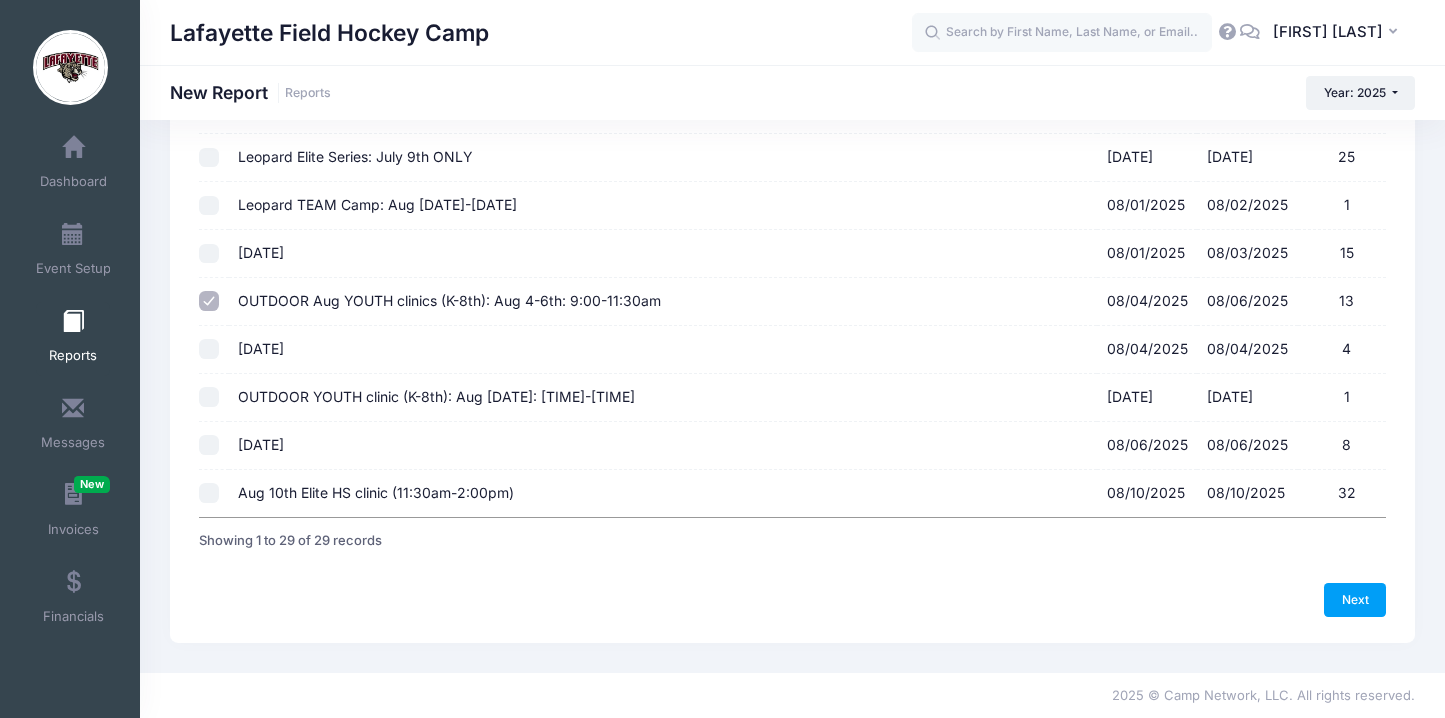 click on "OUTDOOR YOUTH clinic (K-8th): Aug [DATE]: [TIME]-[TIME] [DATE] - [DATE] 4" at bounding box center (209, 349) 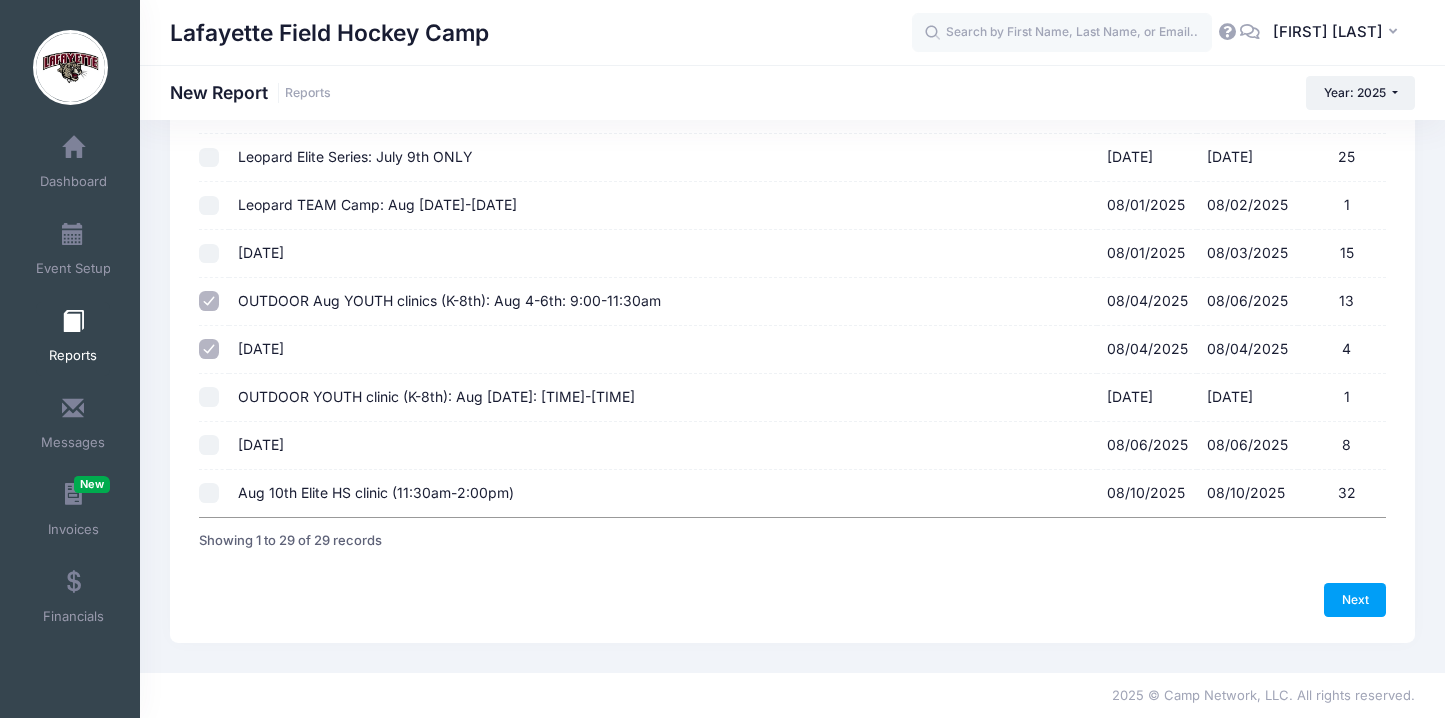 click on "[DATE] - [DATE]" at bounding box center (209, 397) 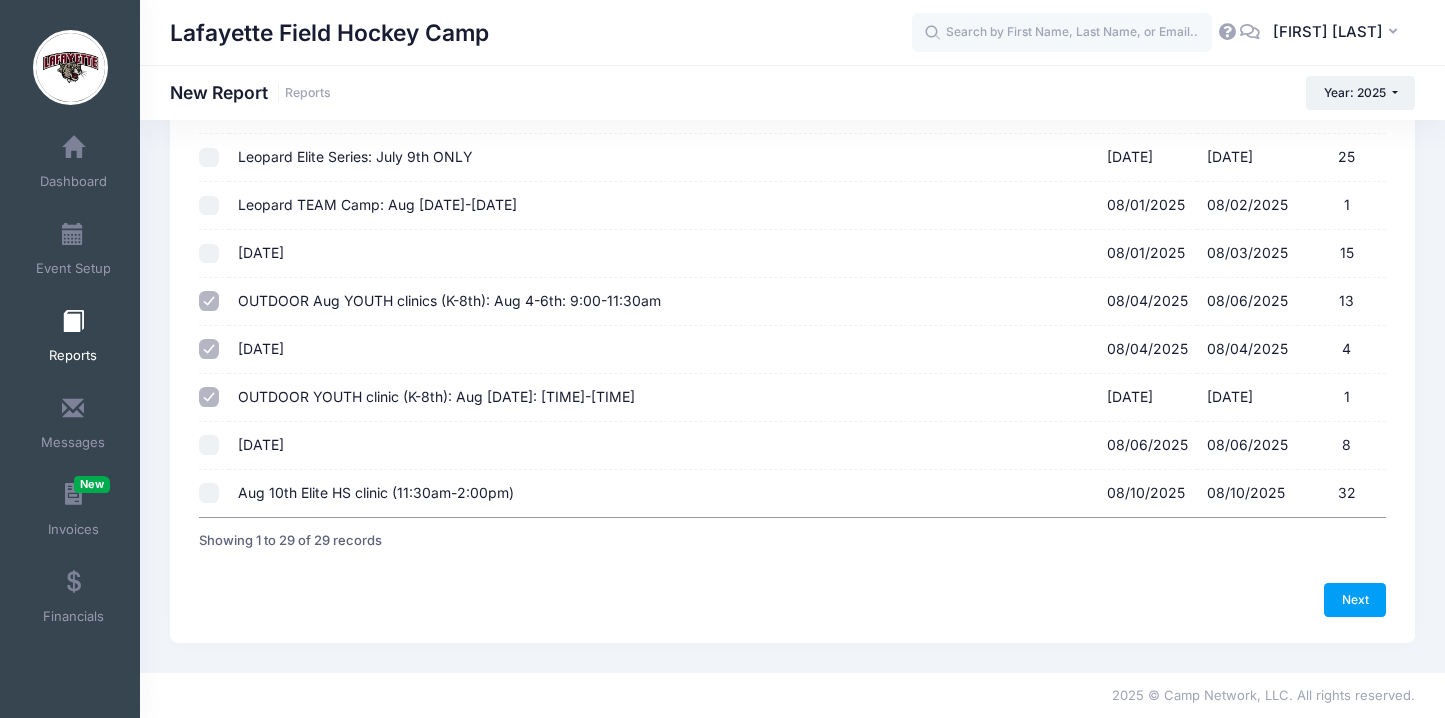 click on "OUTDOOR YOUTH clinic (K-8th): Aug [DATE]: [TIME]-[TIME] [DATE] - [DATE] 8" at bounding box center (209, 445) 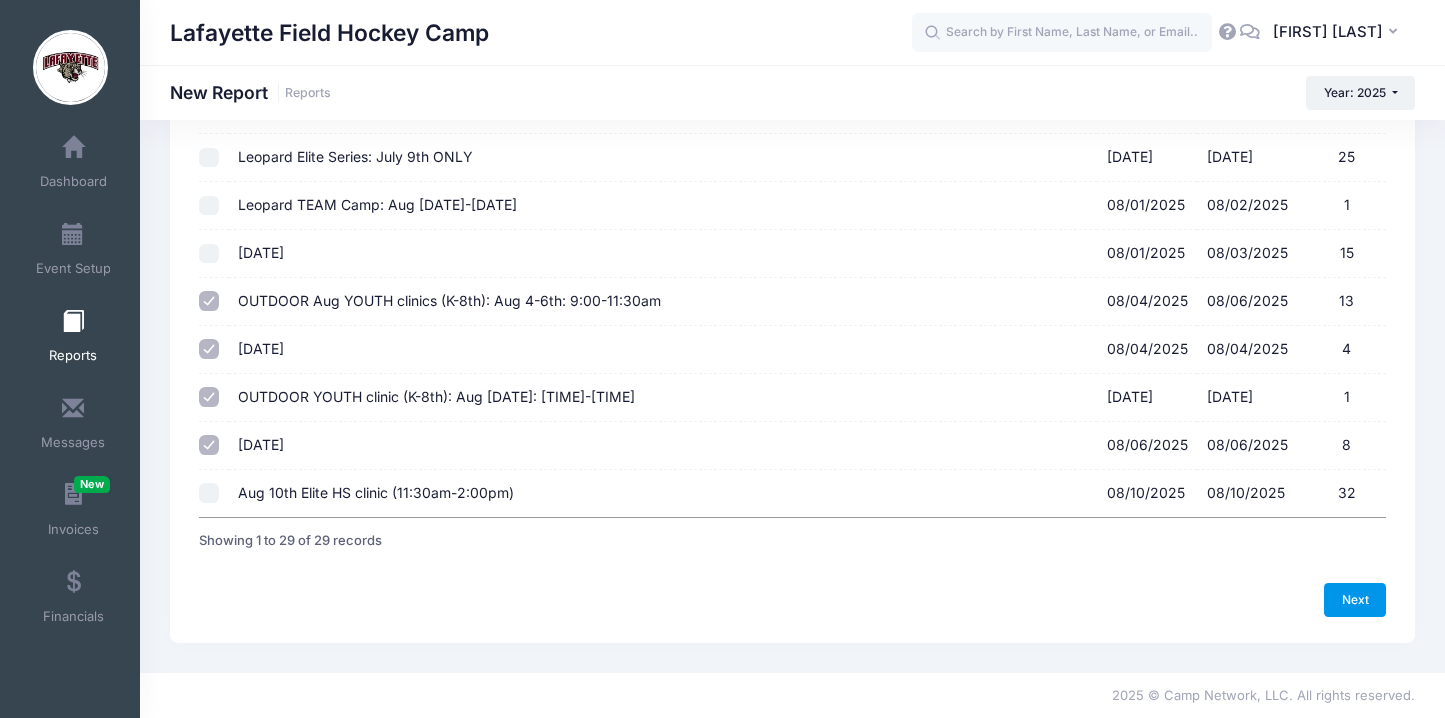 click on "Next" at bounding box center [1355, 600] 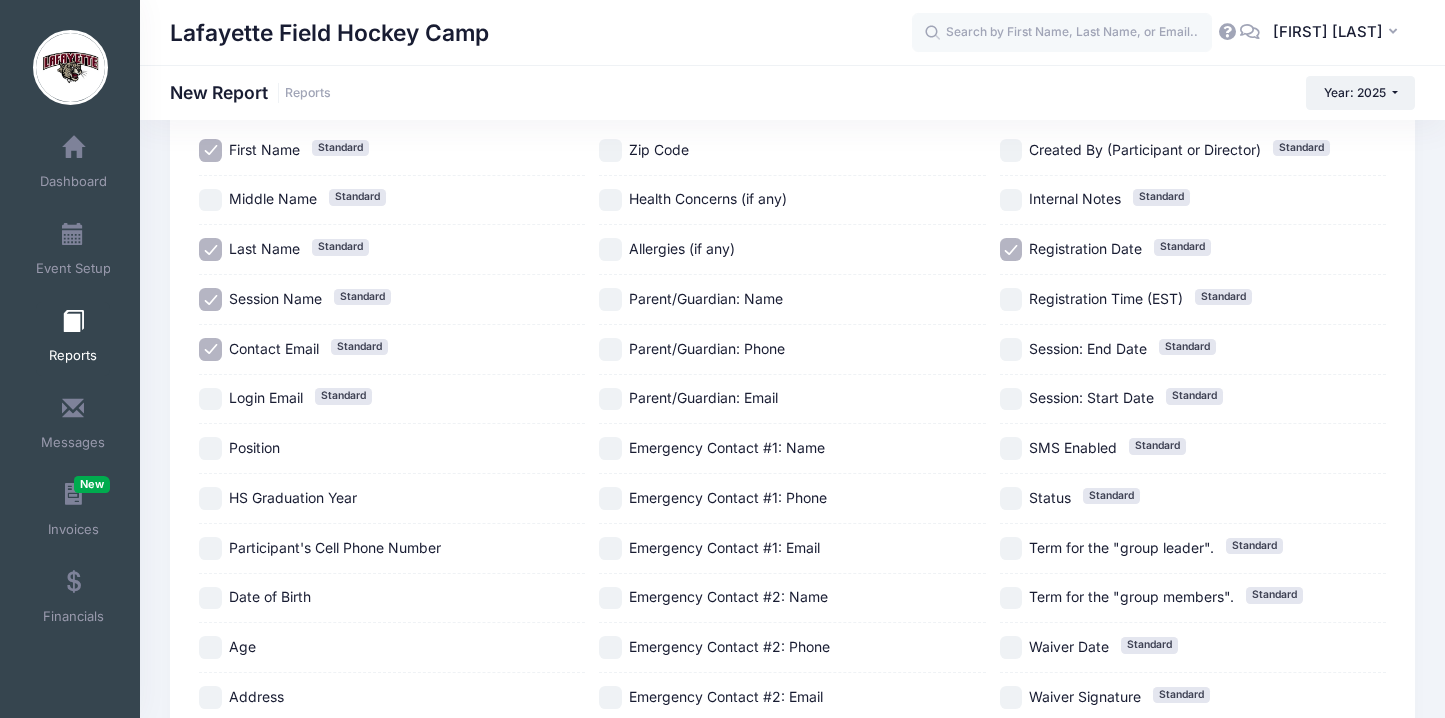 scroll, scrollTop: 160, scrollLeft: 0, axis: vertical 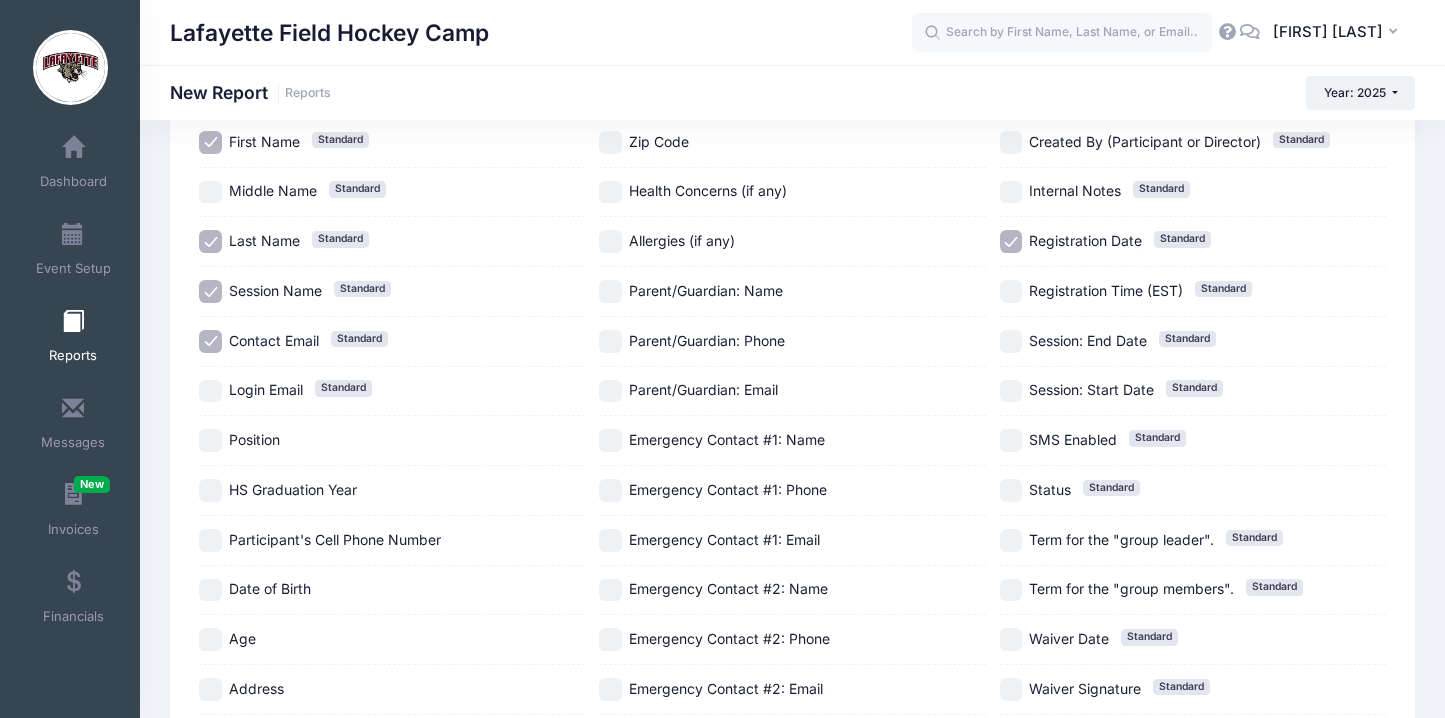 click on "Position" at bounding box center [254, 439] 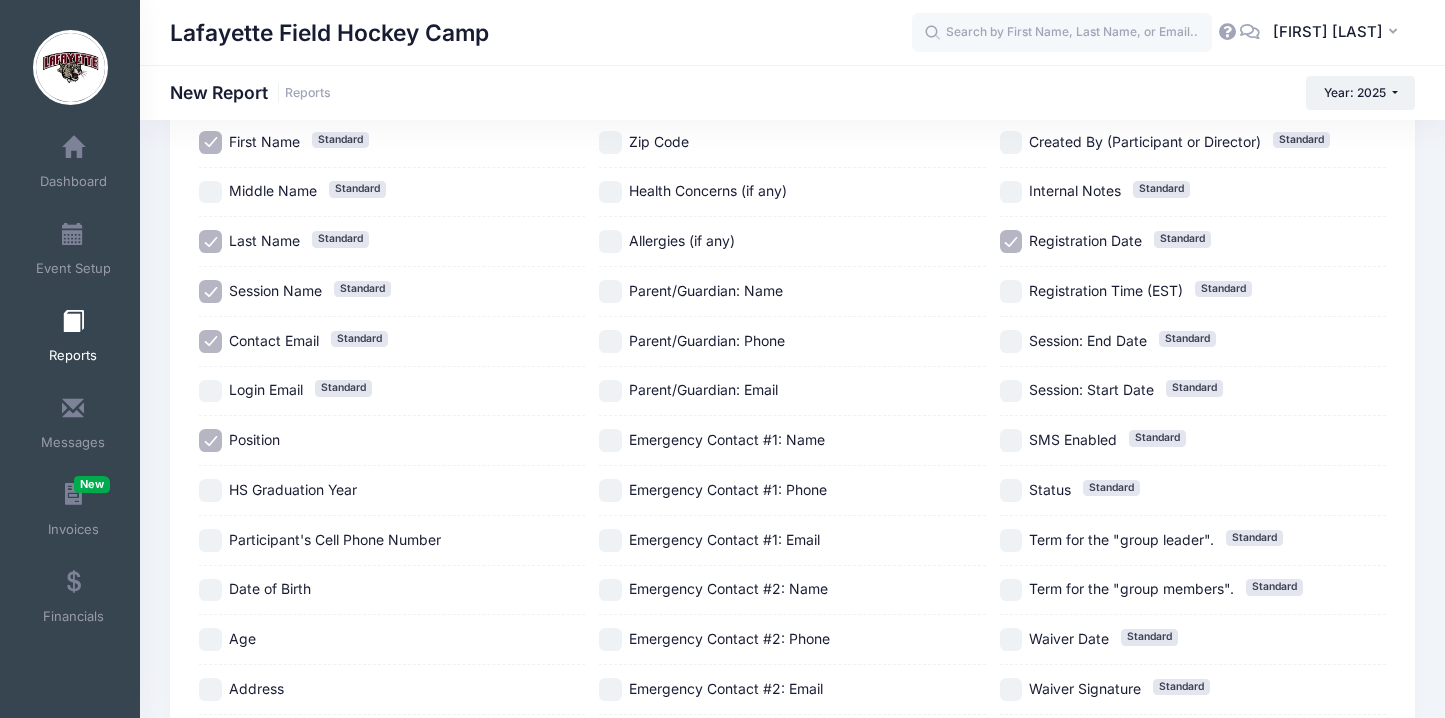 click on "HS Graduation Year" at bounding box center [293, 490] 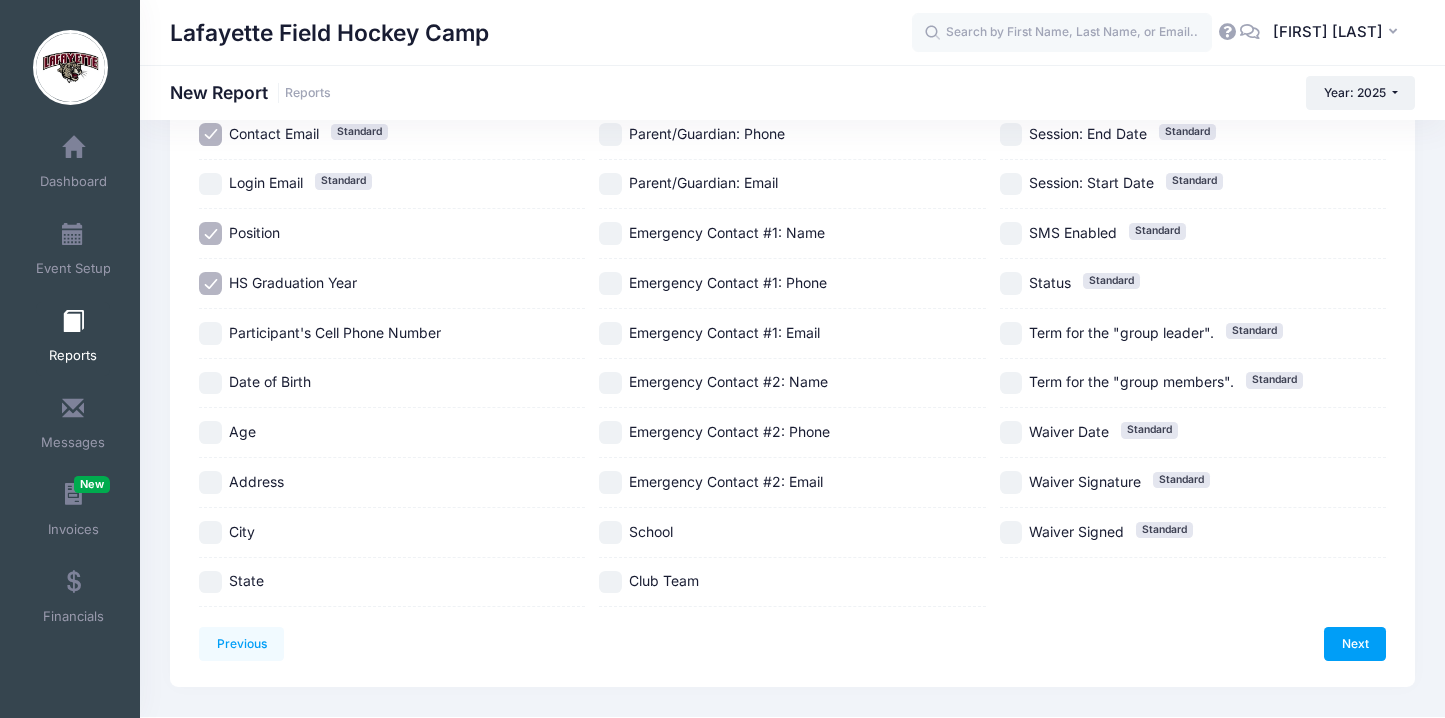 scroll, scrollTop: 398, scrollLeft: 0, axis: vertical 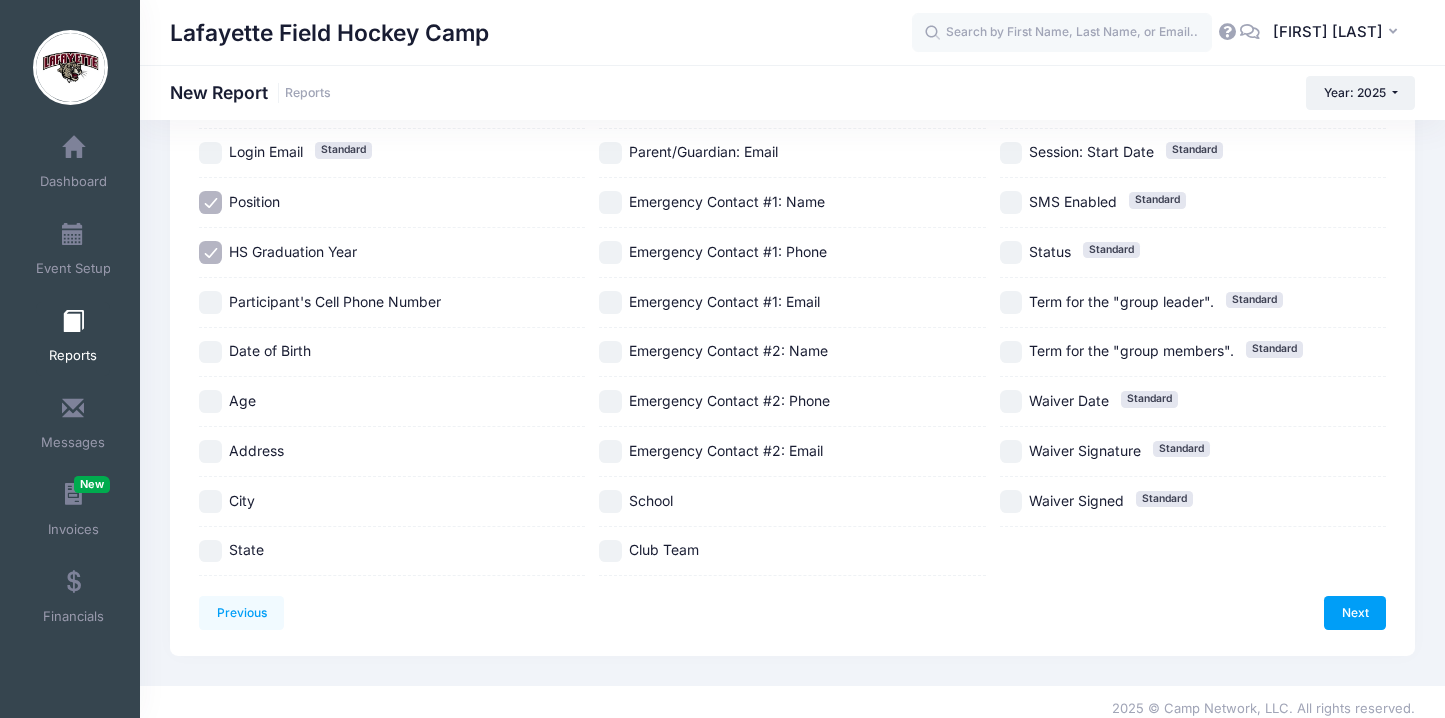 click on "State" at bounding box center (246, 549) 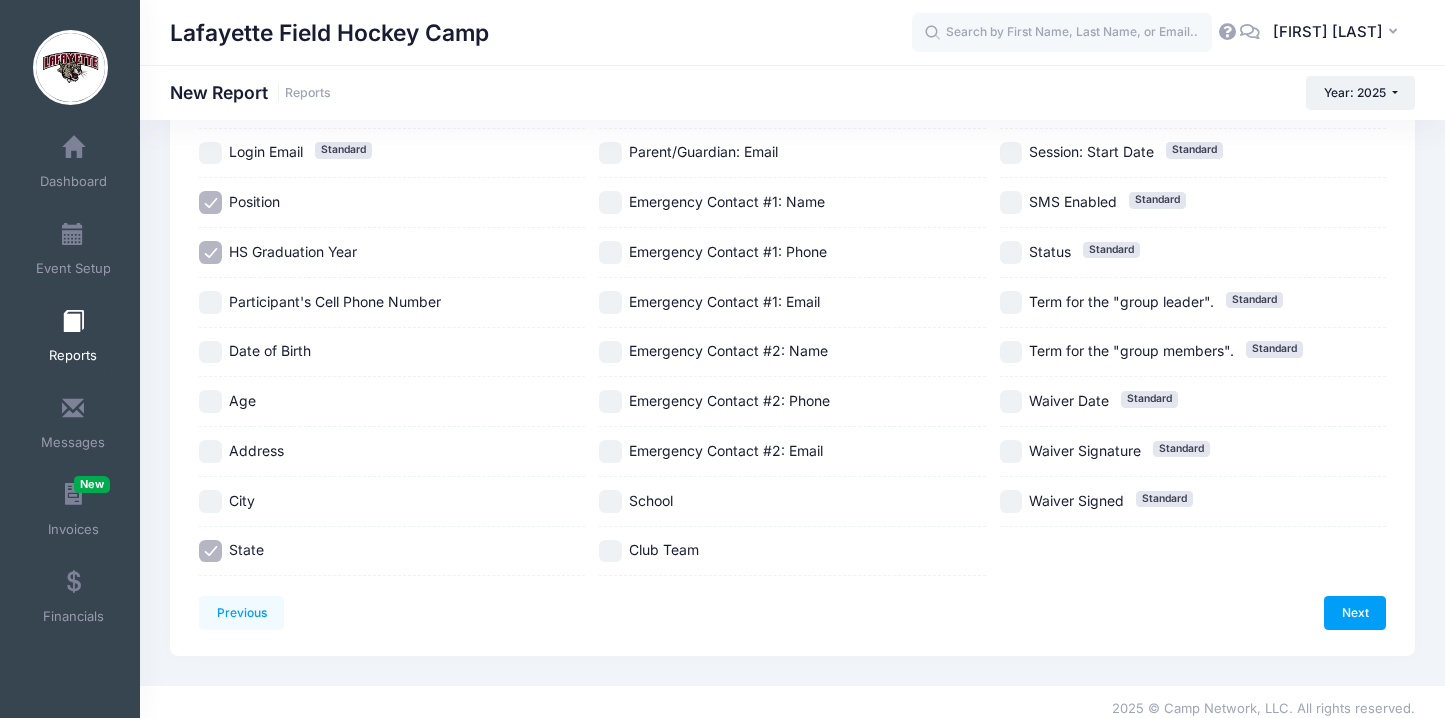 click on "School" at bounding box center [610, 501] 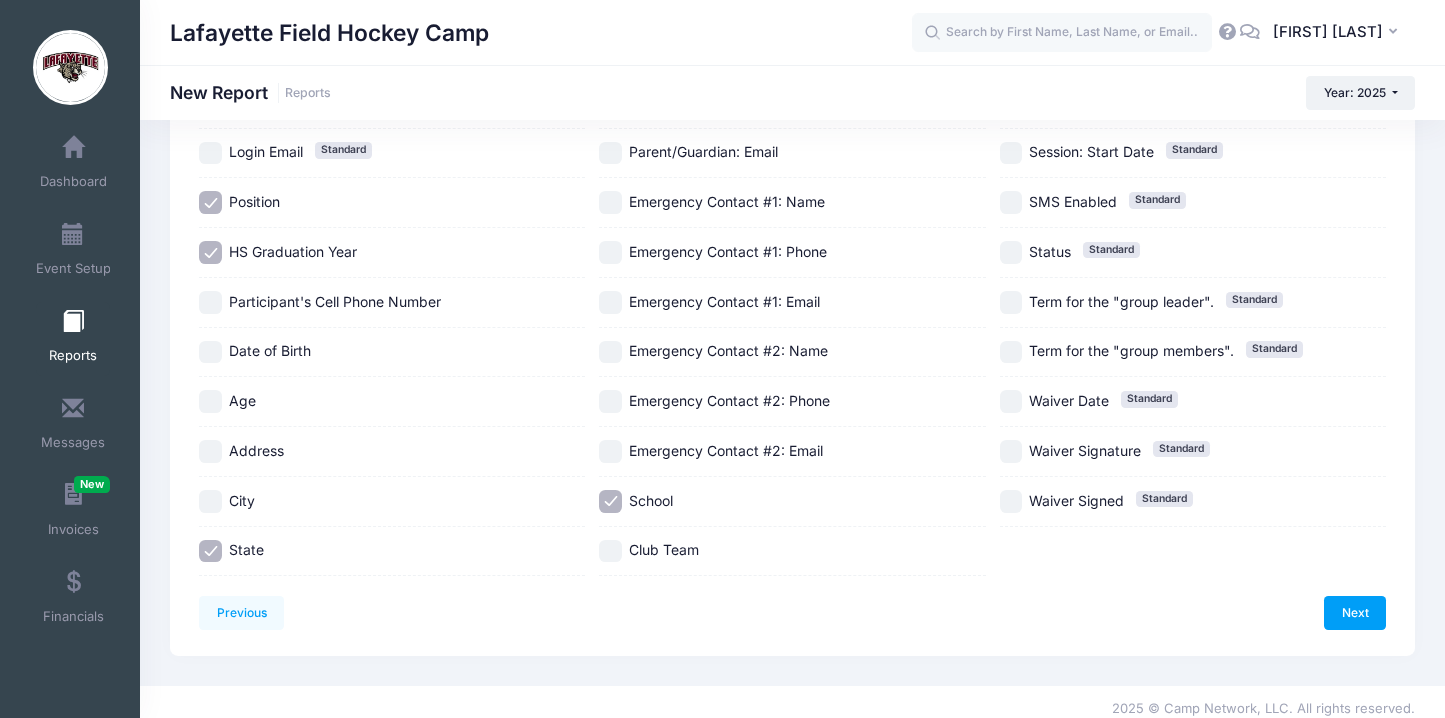 click on "Club Team" at bounding box center (610, 551) 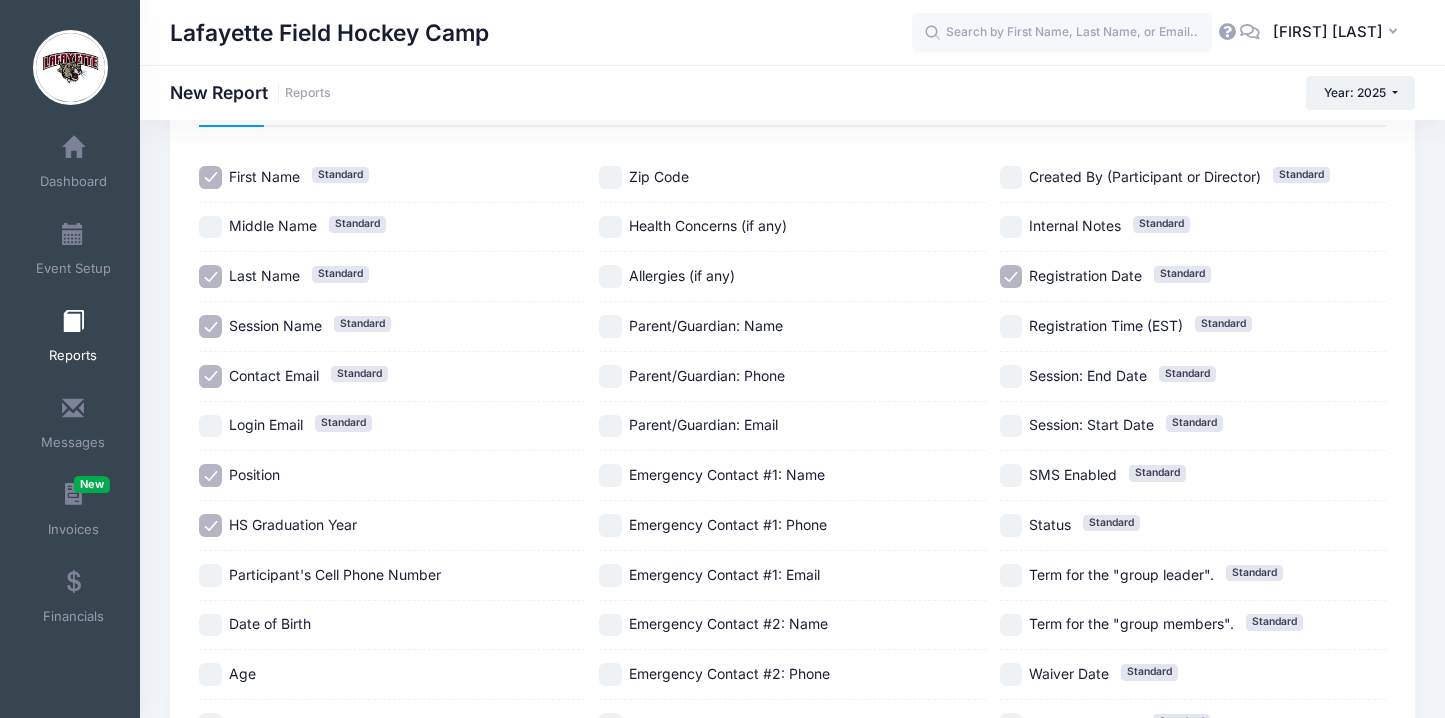 scroll, scrollTop: 411, scrollLeft: 0, axis: vertical 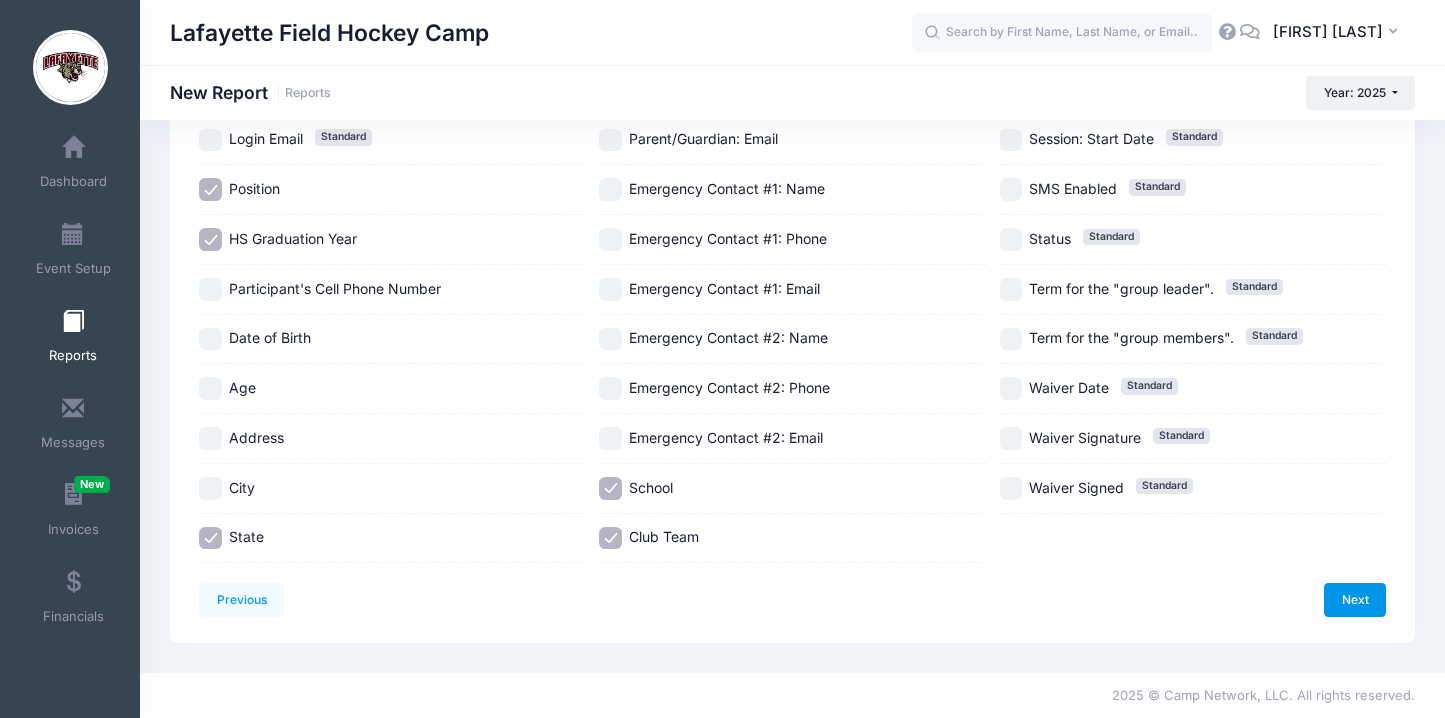 click on "Next" at bounding box center (1355, 600) 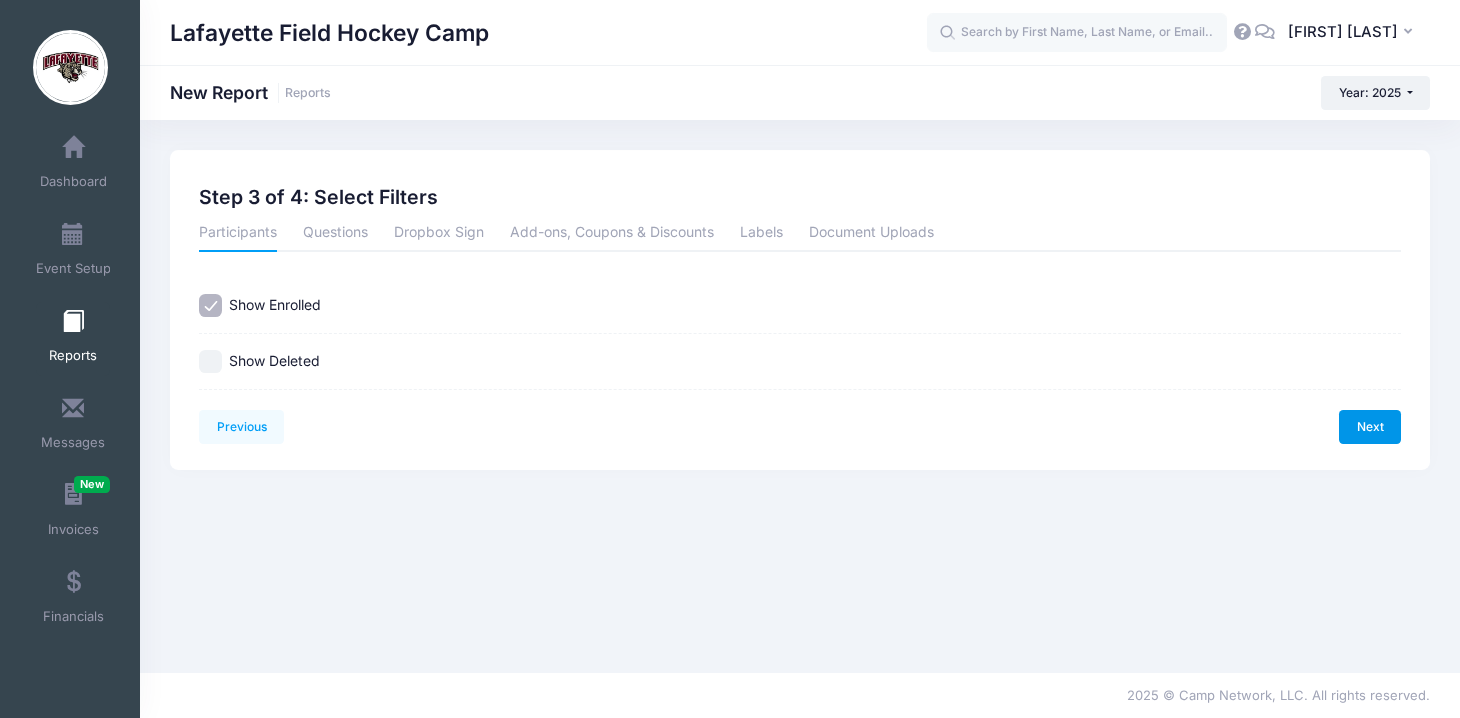 click on "Next" at bounding box center (1370, 427) 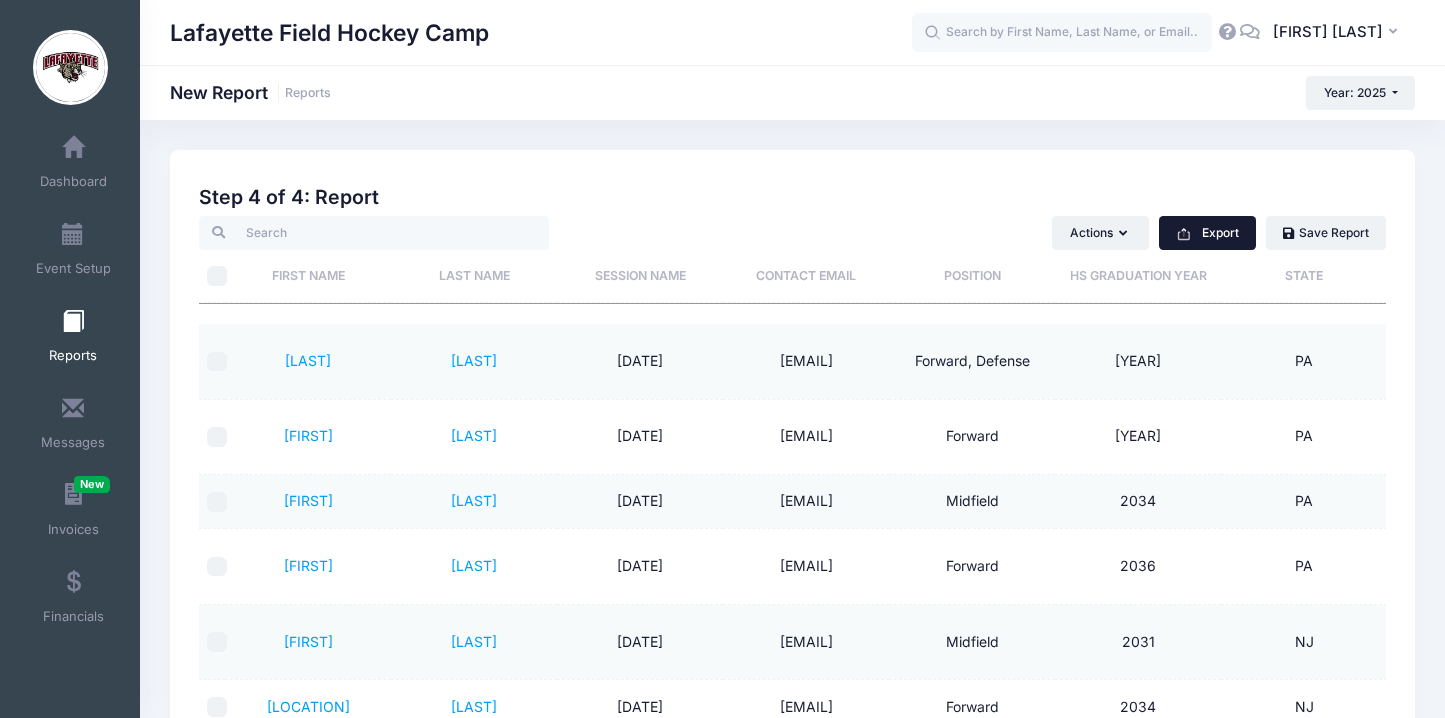 click on "Export" at bounding box center [1207, 233] 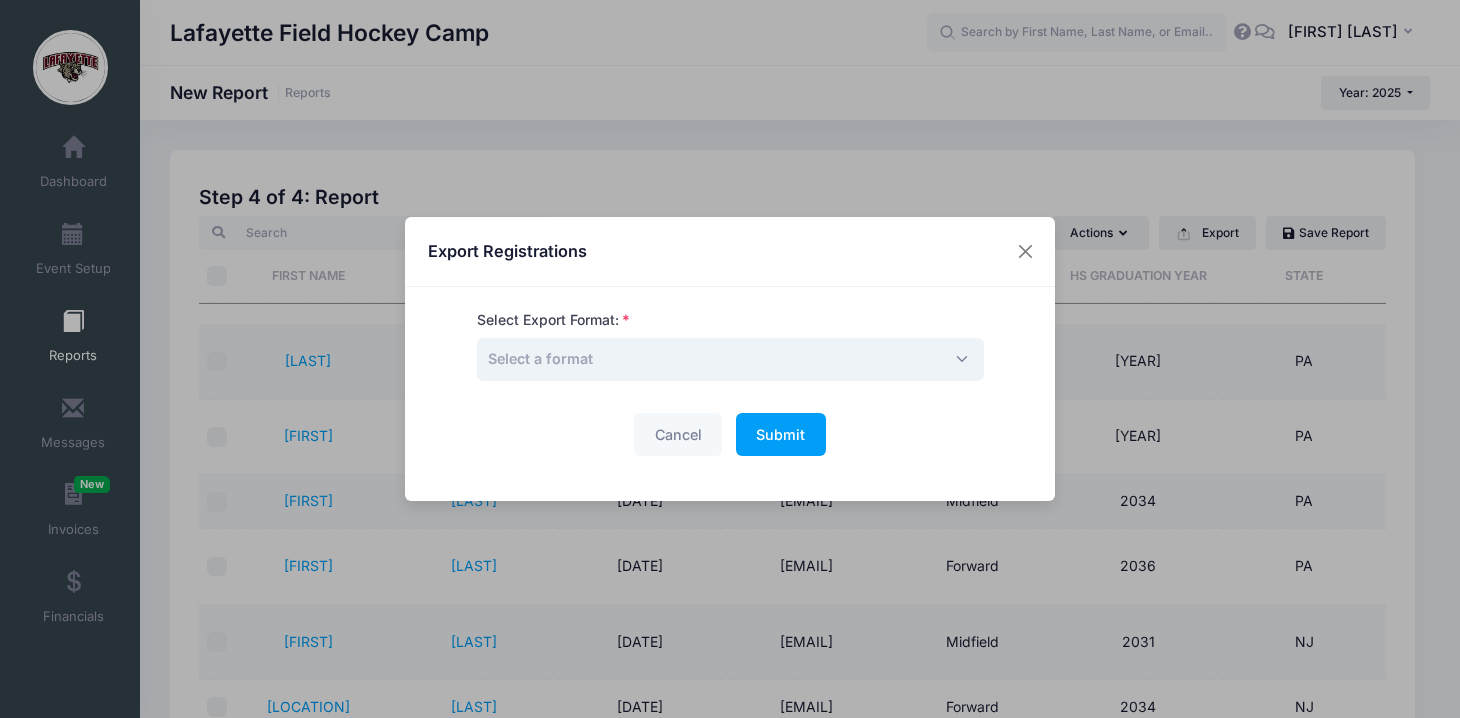click on "Select a format" at bounding box center (730, 359) 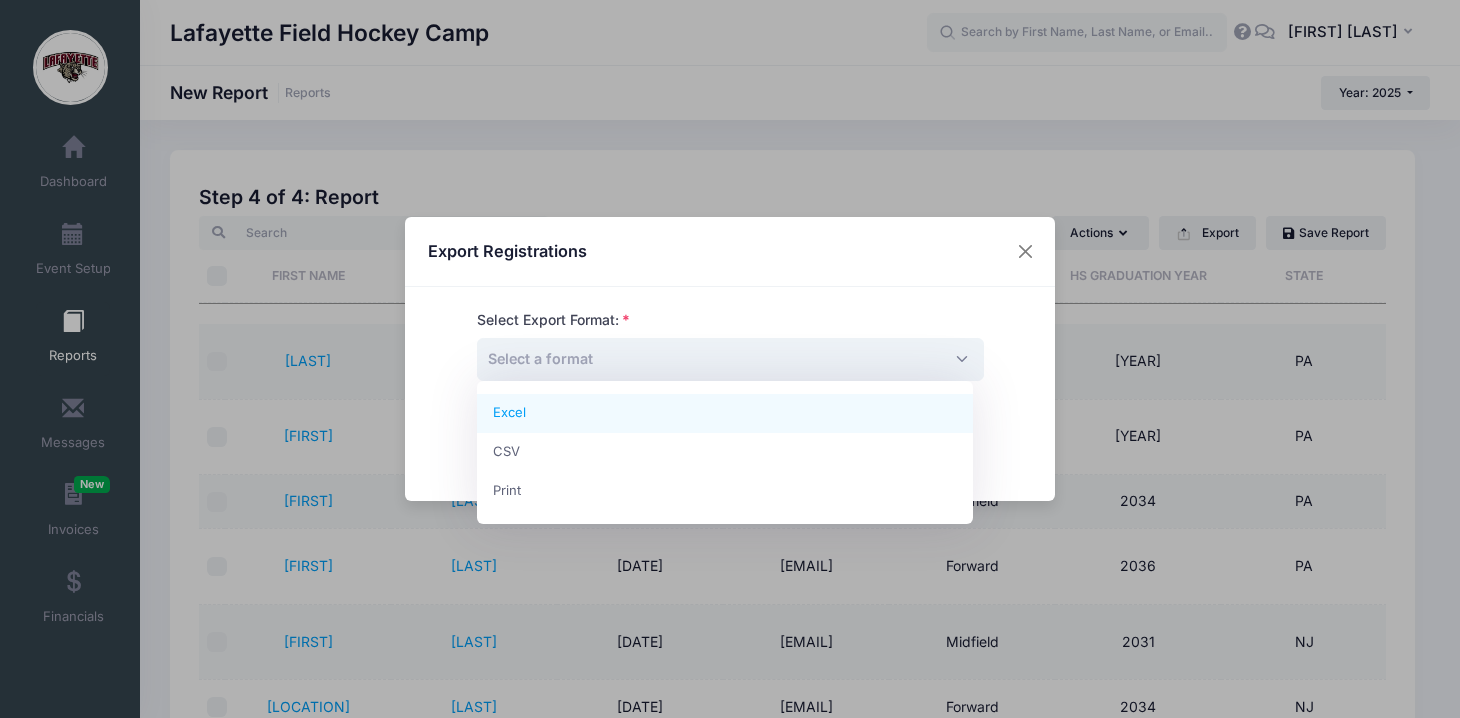 select on "excel" 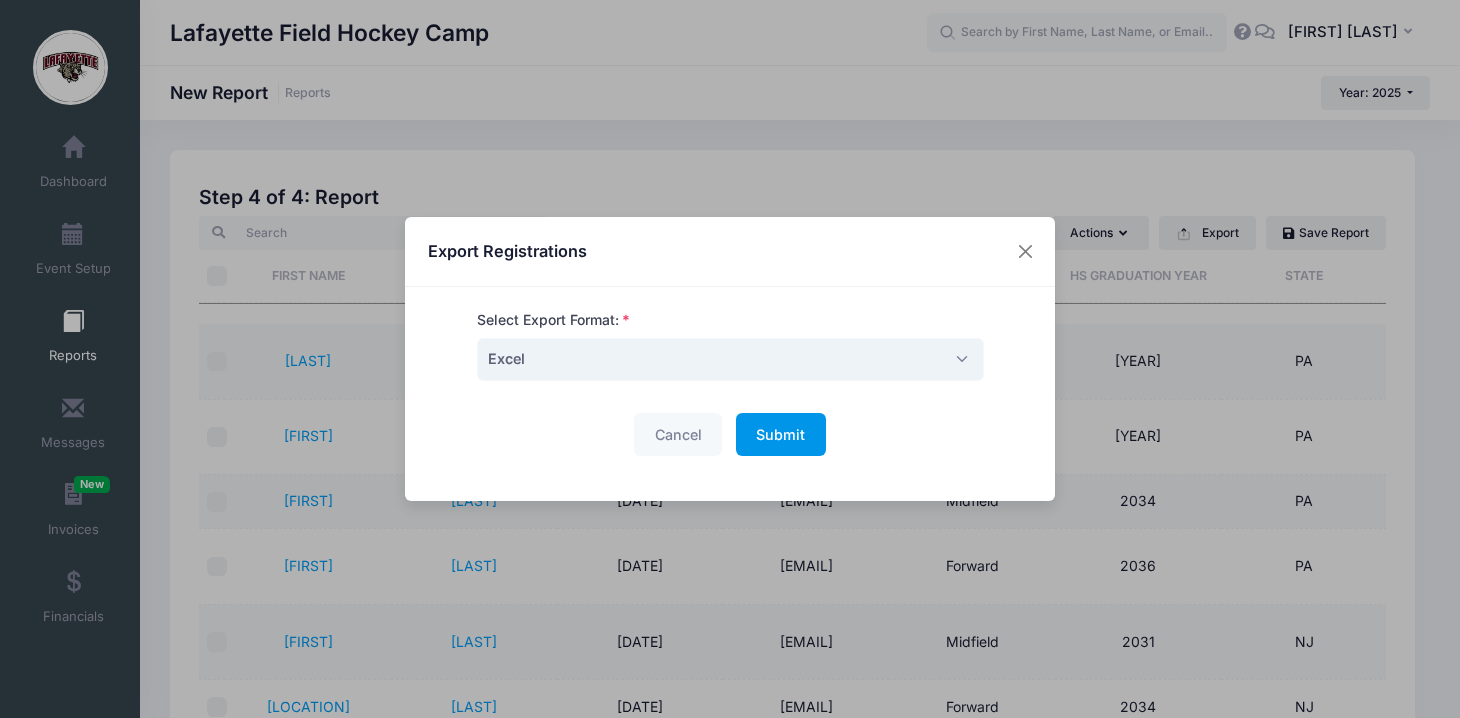 click on "Submit
Please wait..." at bounding box center [781, 434] 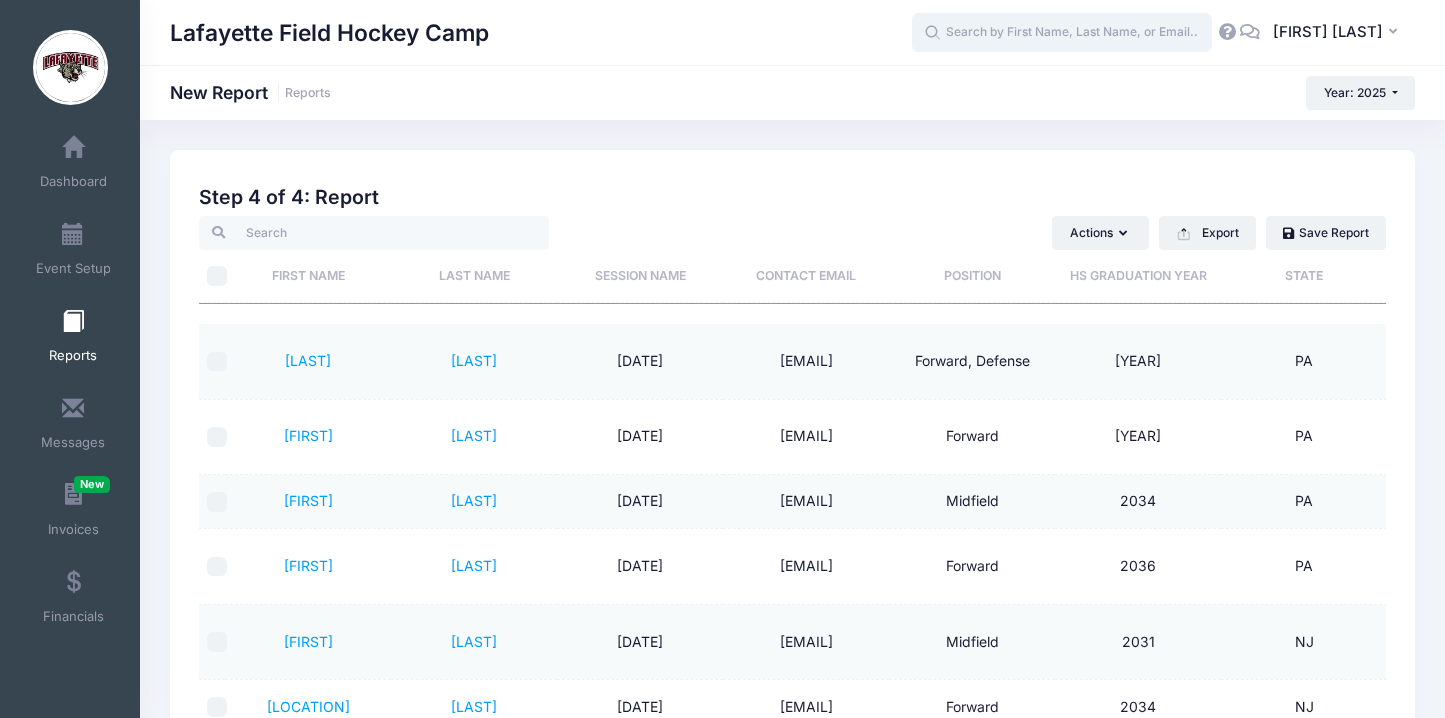 click at bounding box center [1062, 33] 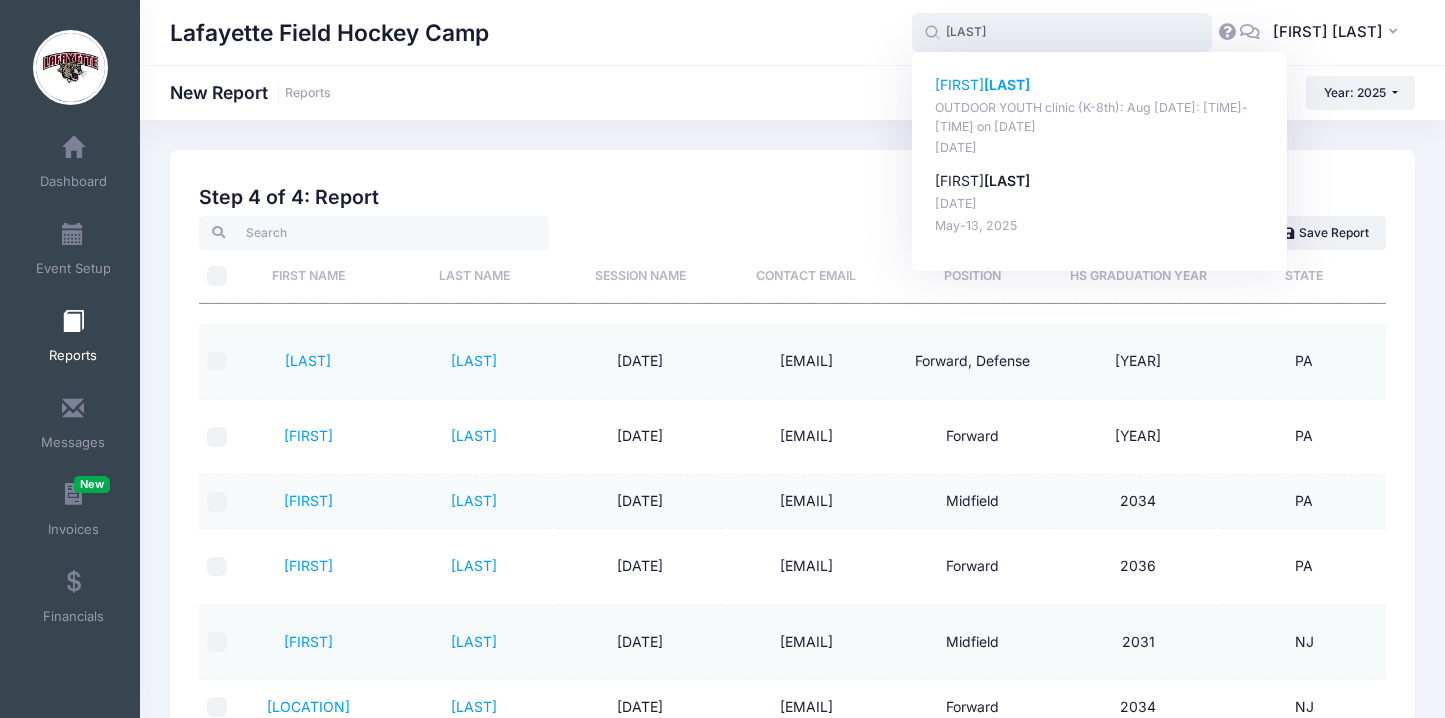 click on "[LAST]" at bounding box center [1007, 84] 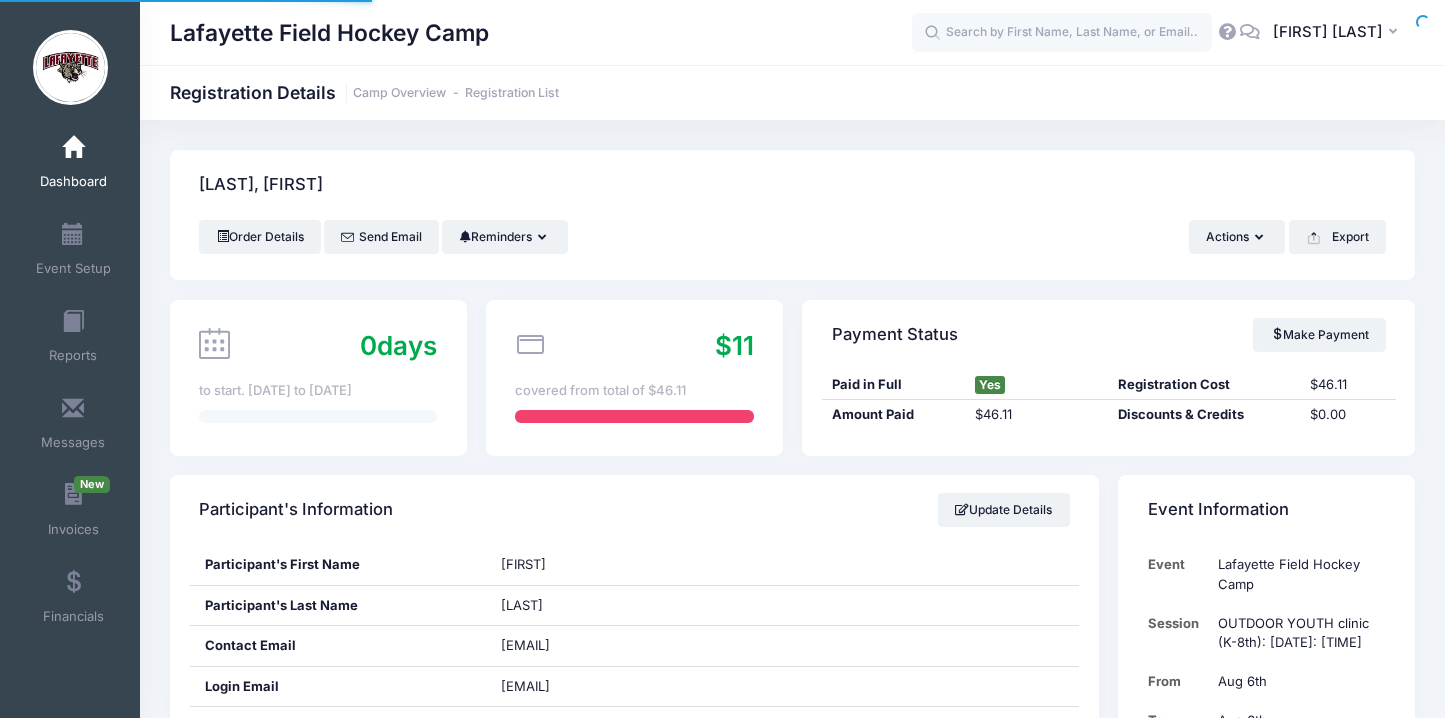 scroll, scrollTop: 0, scrollLeft: 0, axis: both 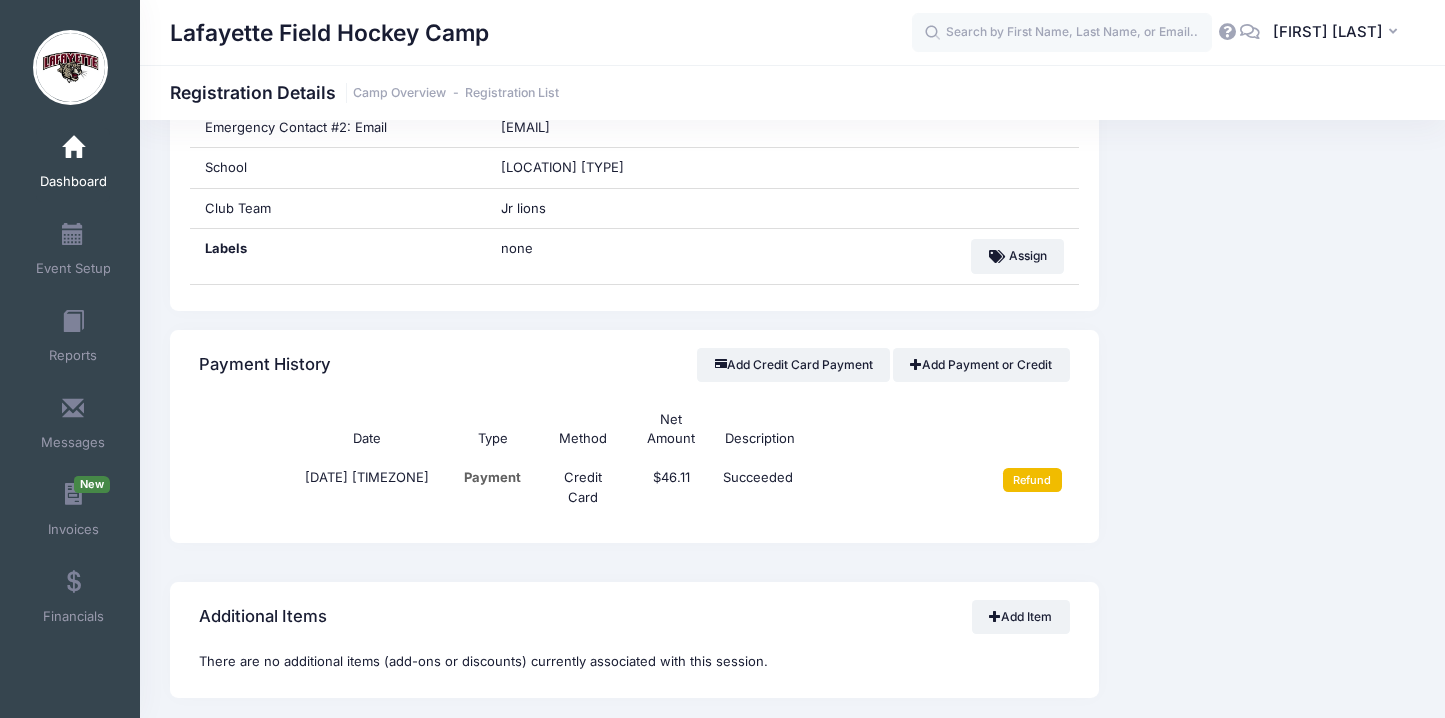 click on "Refund" at bounding box center (1032, 480) 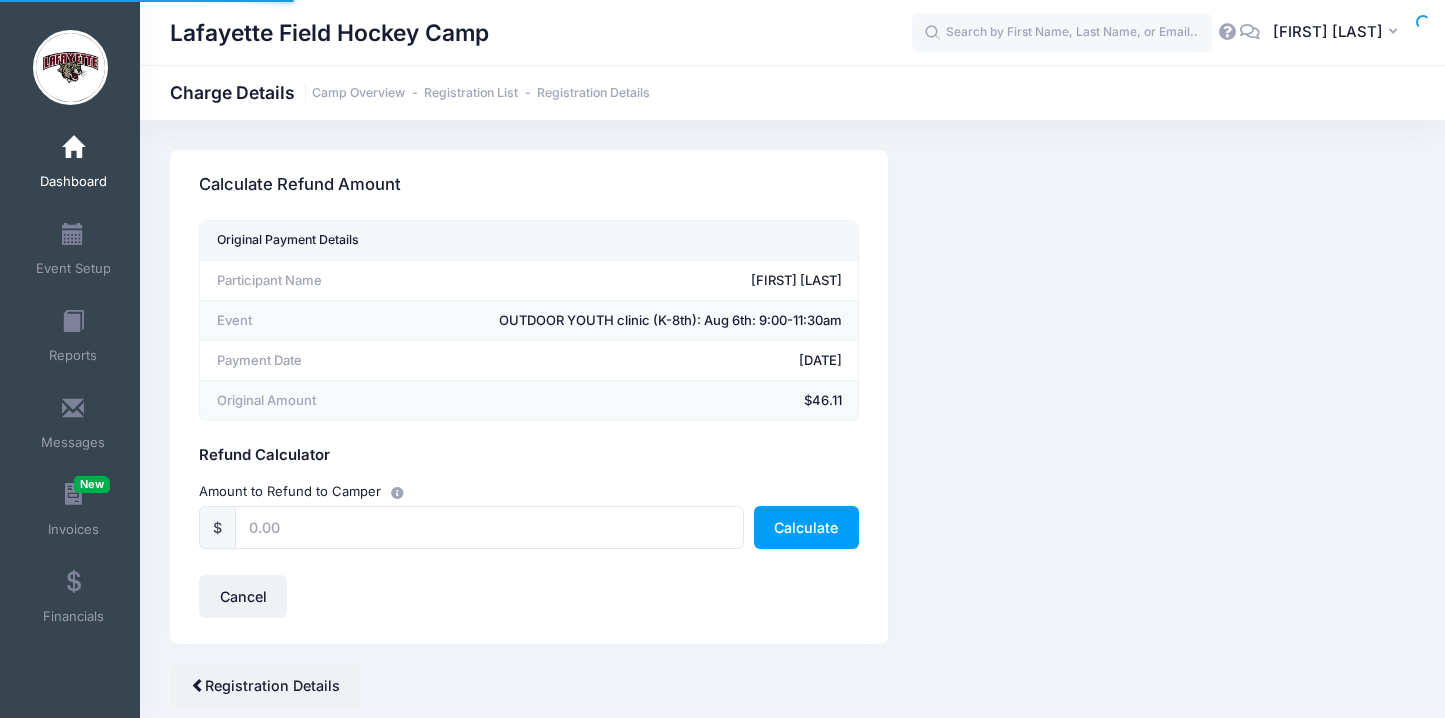 scroll, scrollTop: 0, scrollLeft: 0, axis: both 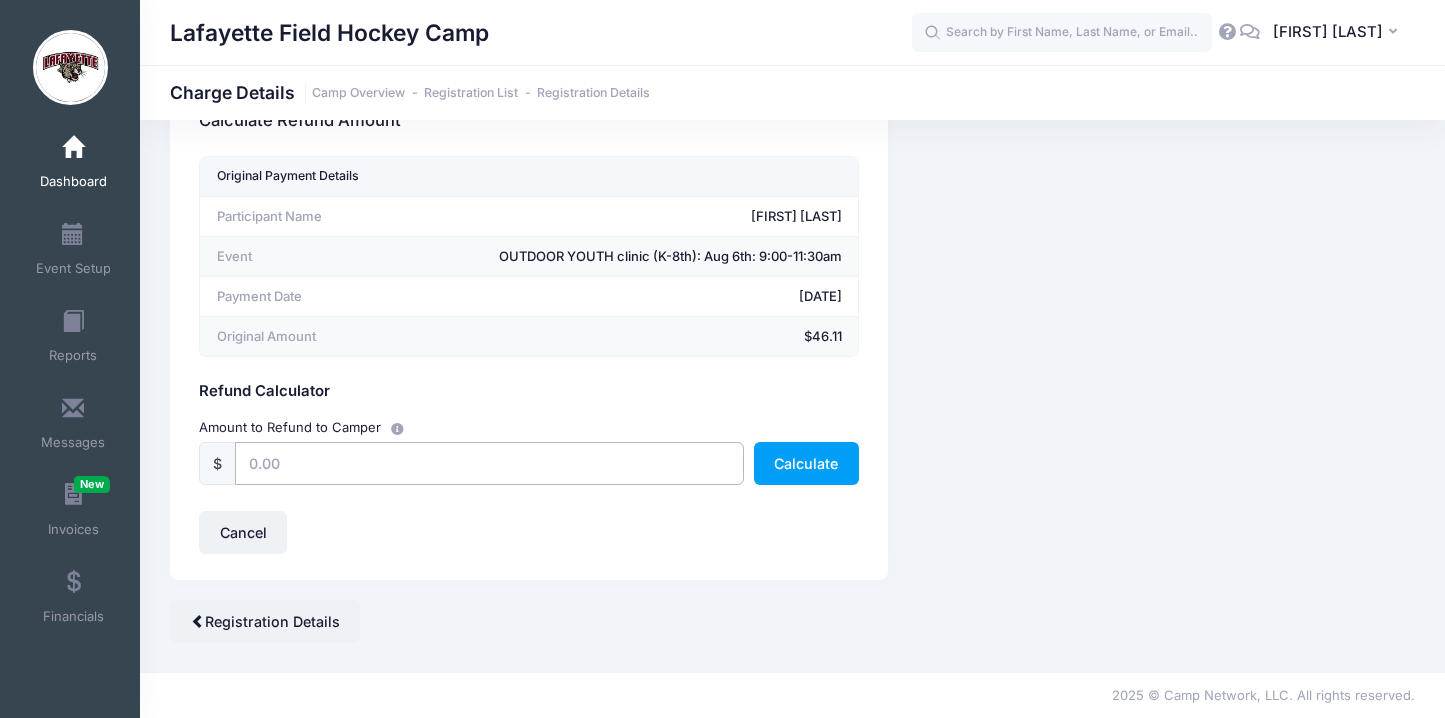 click at bounding box center [489, 463] 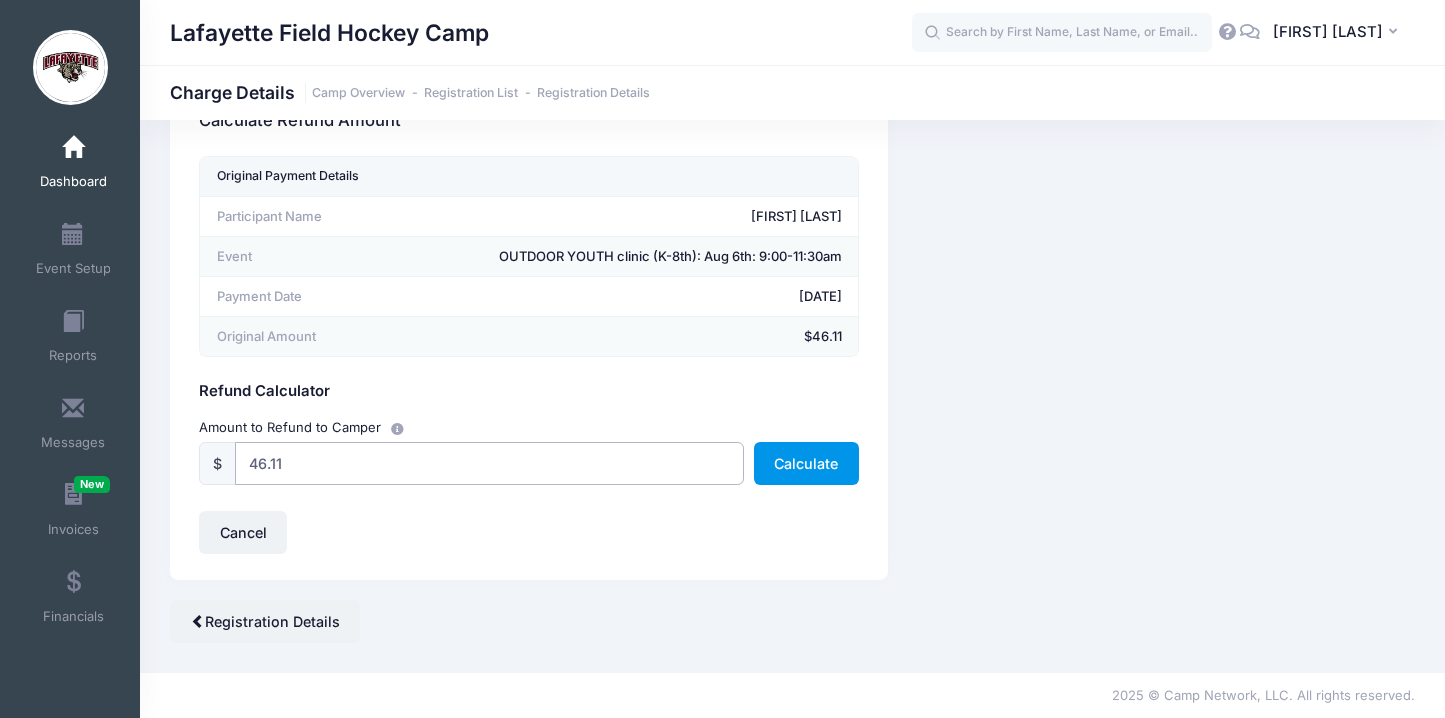 type on "46.11" 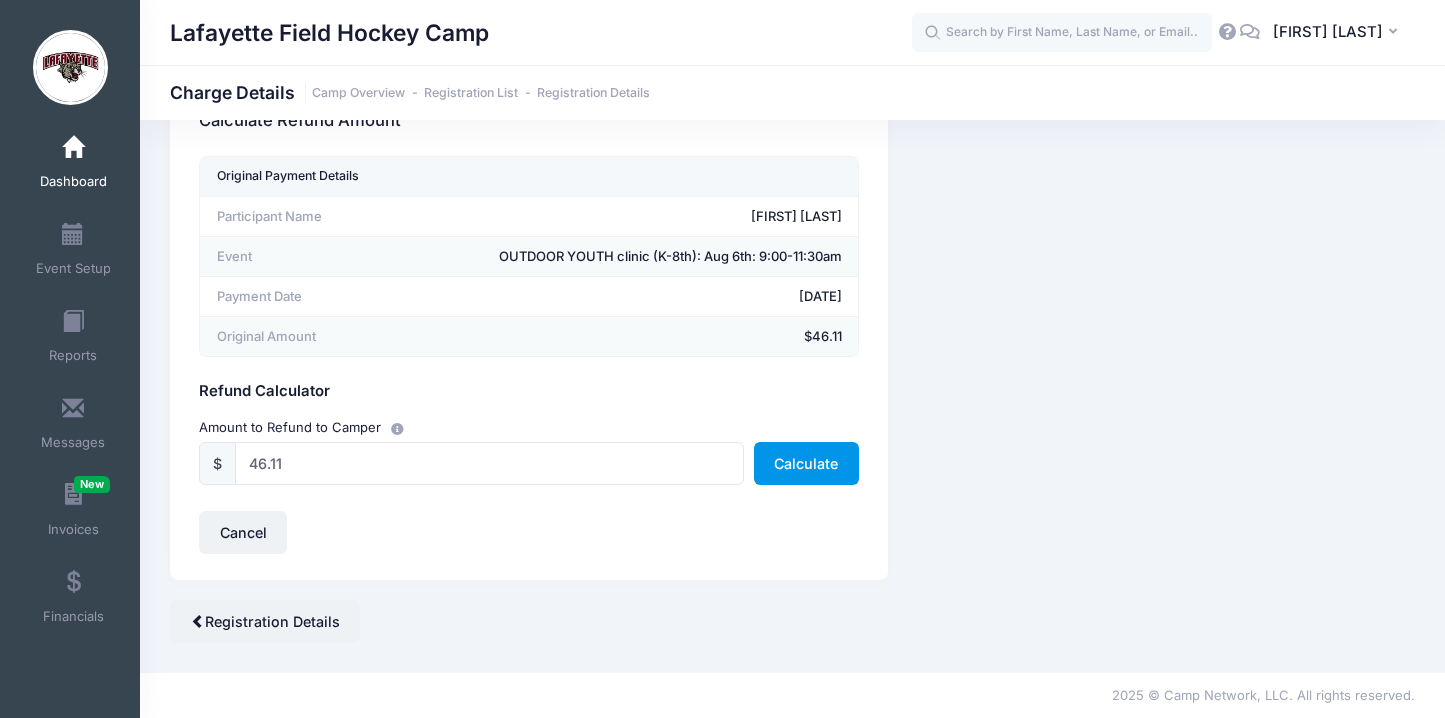 click on "Calculate" at bounding box center [806, 463] 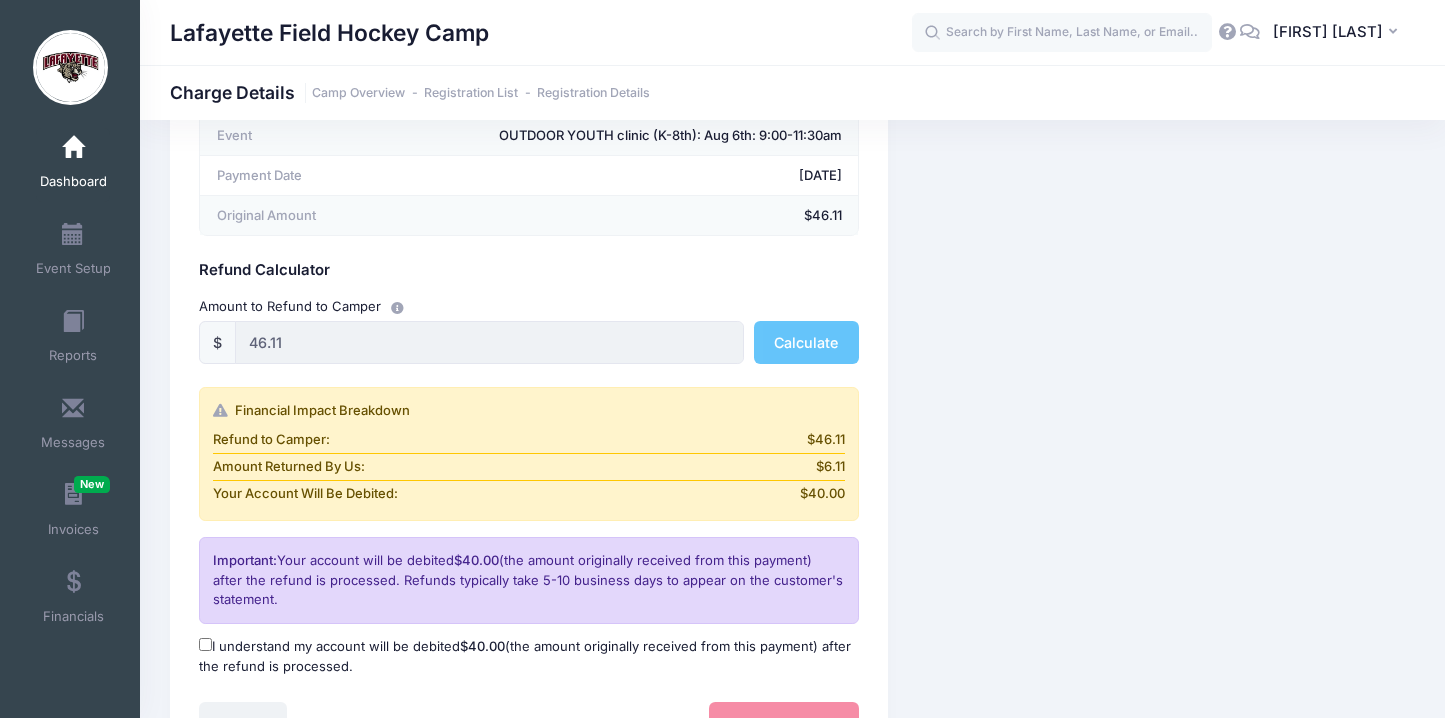 scroll, scrollTop: 217, scrollLeft: 0, axis: vertical 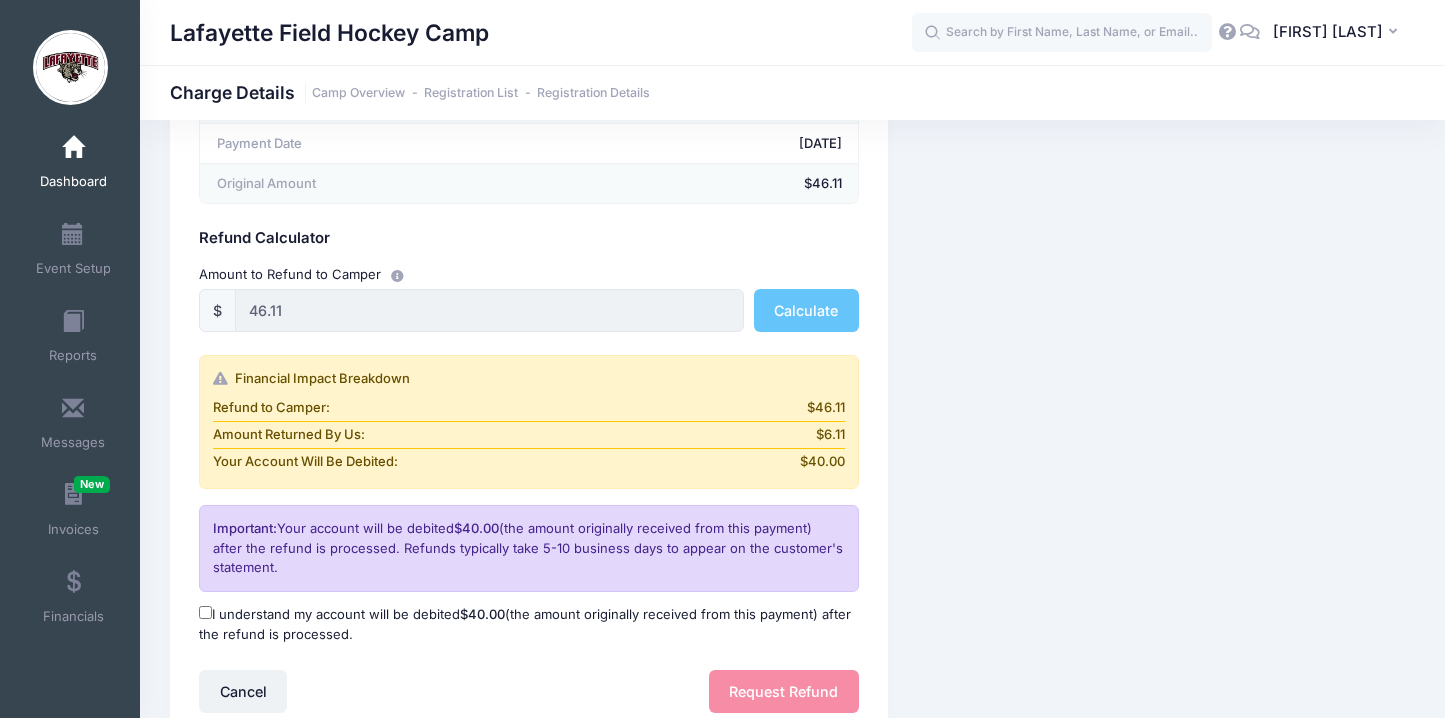 click on "I understand my account will be debited  $40.00  (the amount originally received from this payment) after the refund is processed." at bounding box center (205, 612) 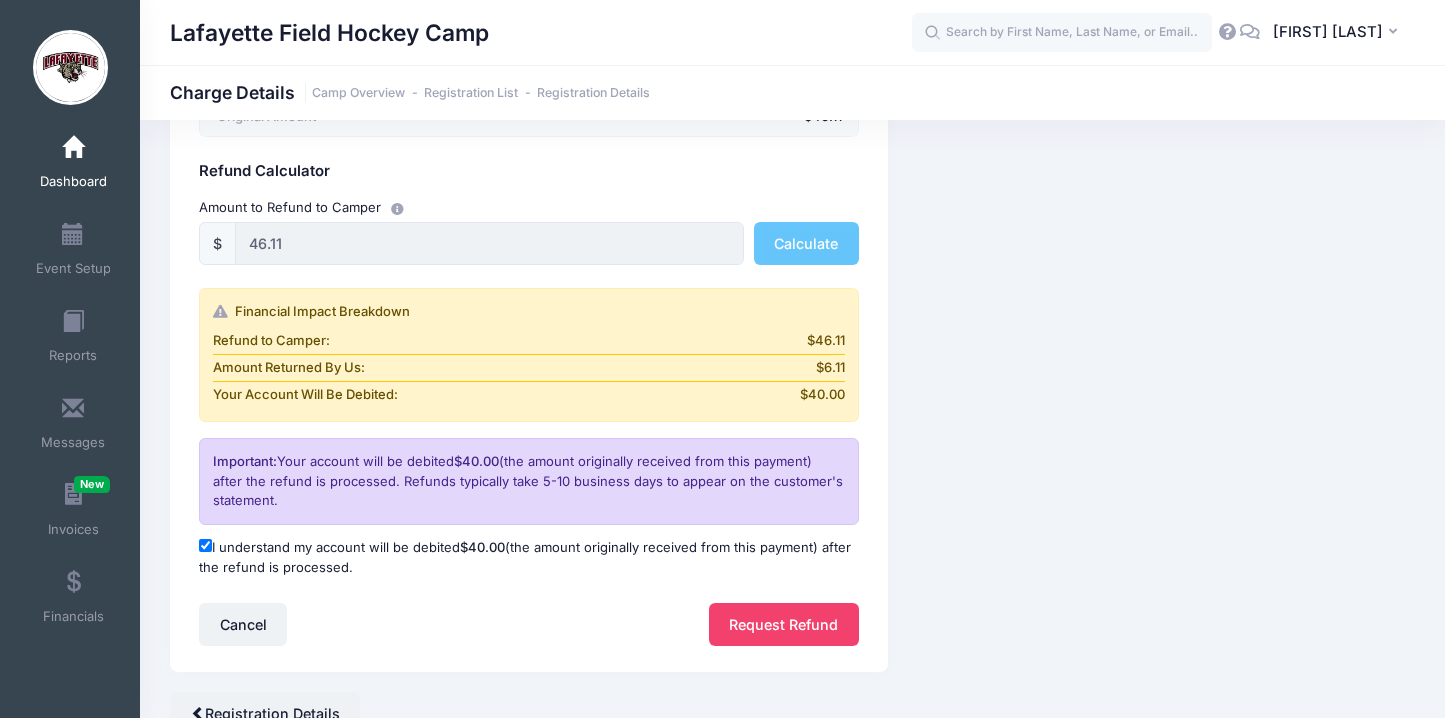 scroll, scrollTop: 287, scrollLeft: 0, axis: vertical 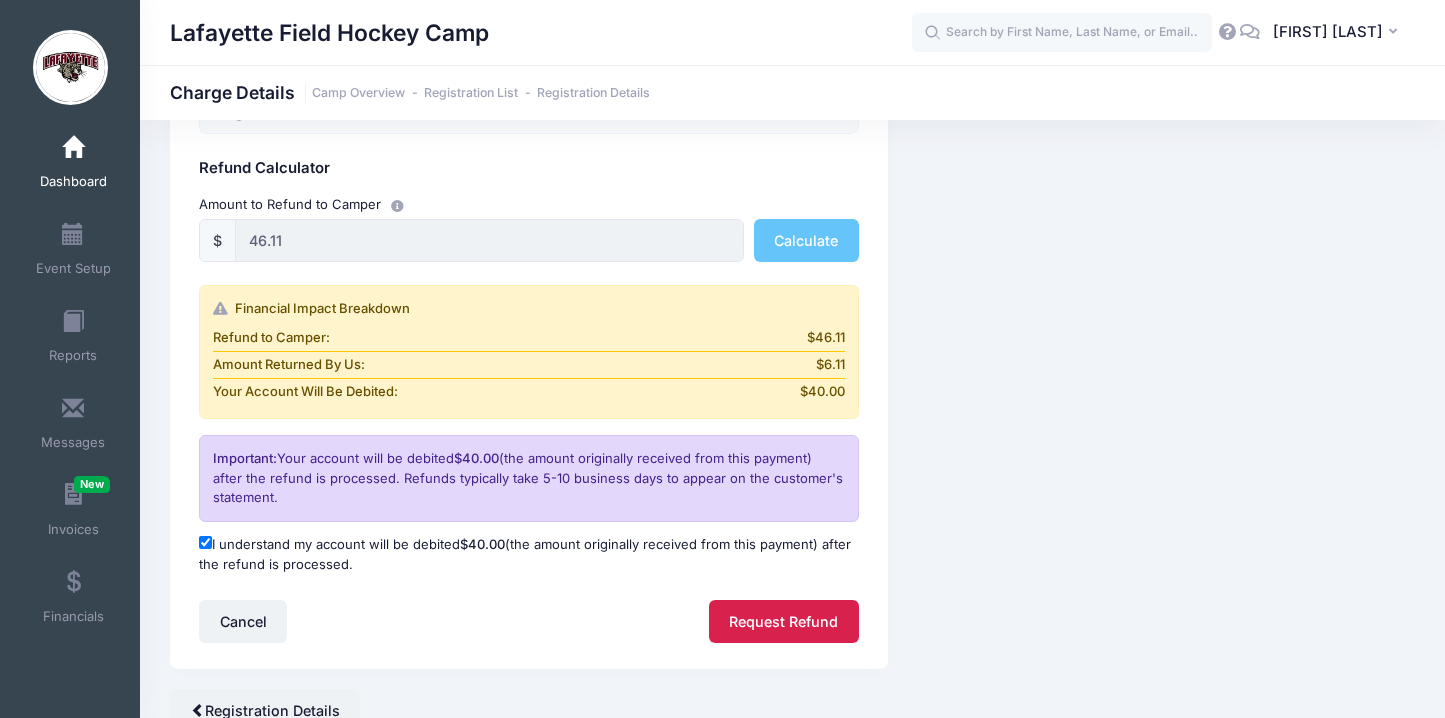 click on "Request Refund" at bounding box center [784, 621] 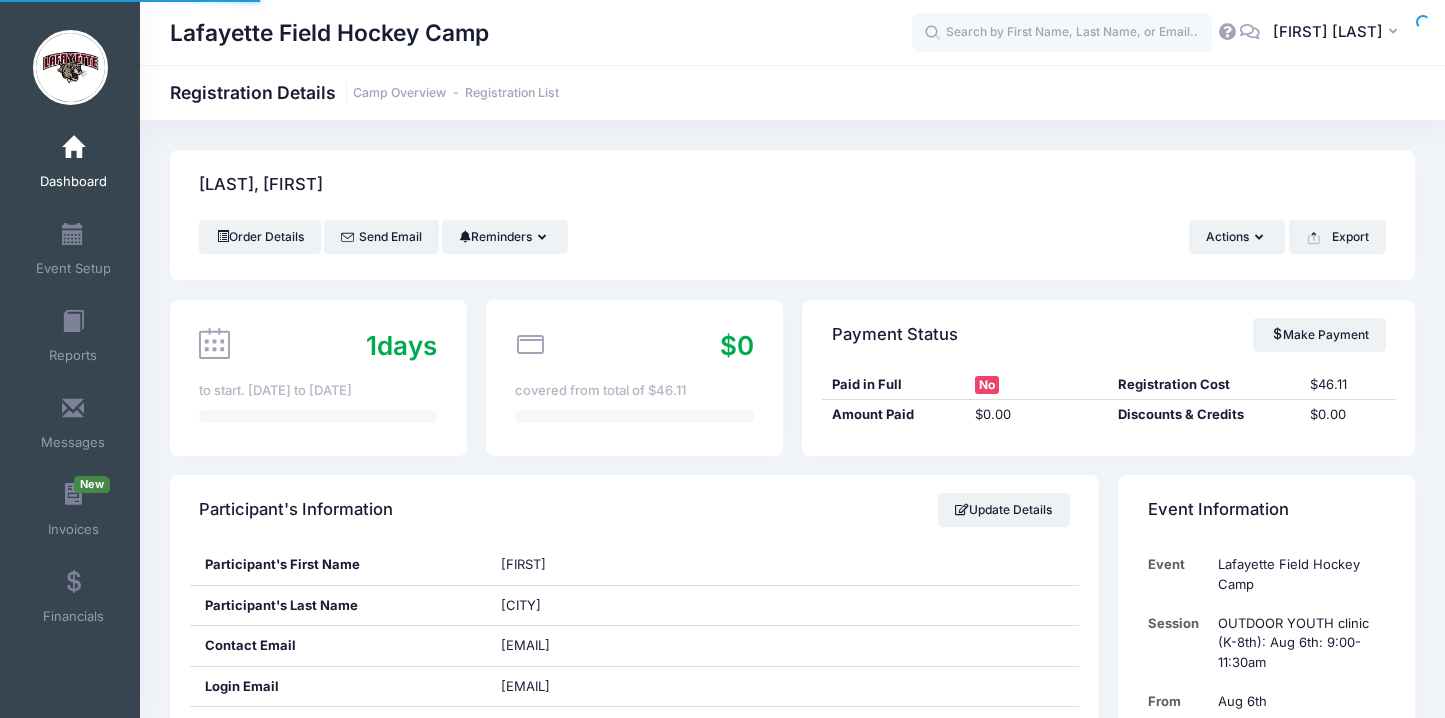 scroll, scrollTop: 0, scrollLeft: 0, axis: both 